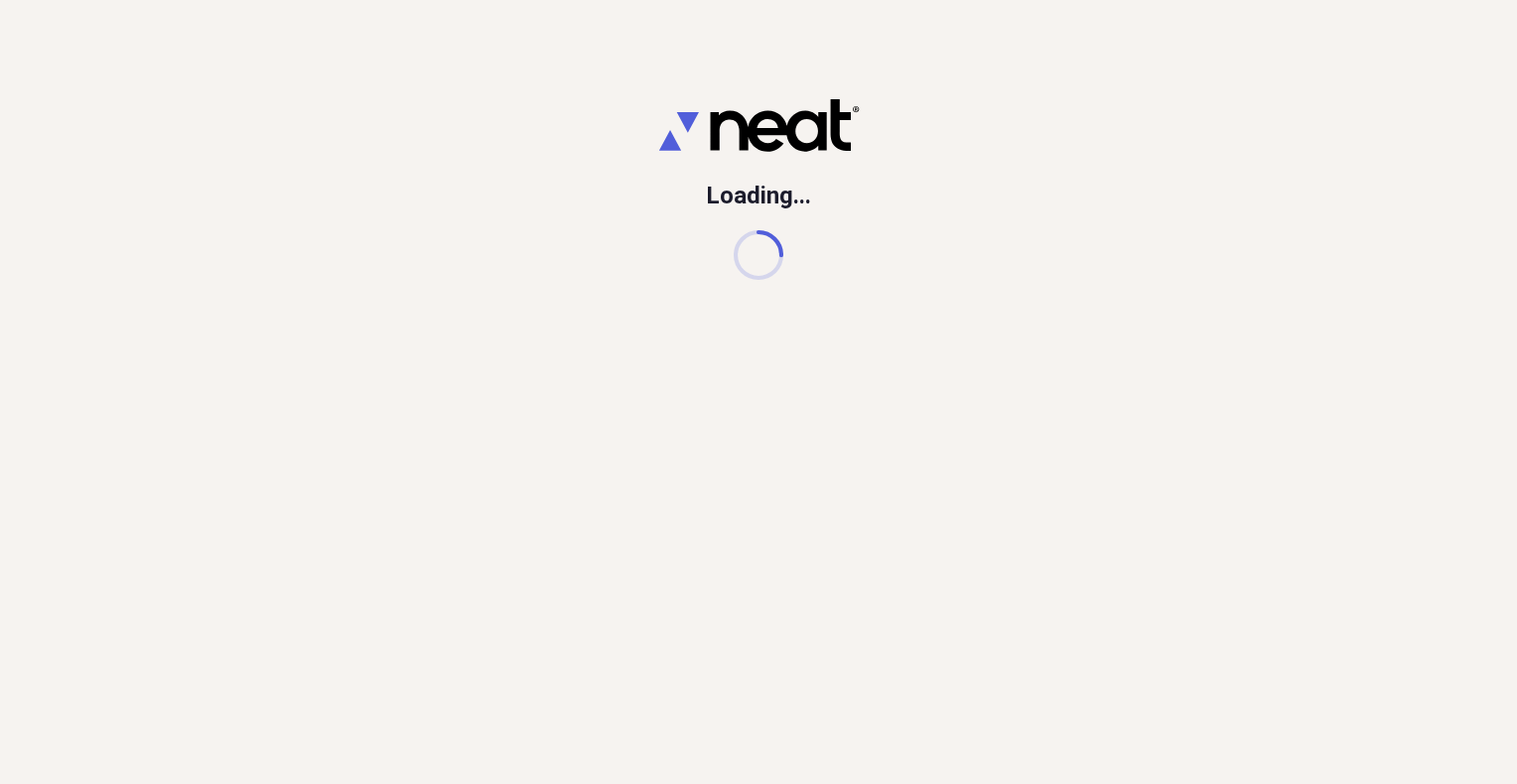 scroll, scrollTop: 0, scrollLeft: 0, axis: both 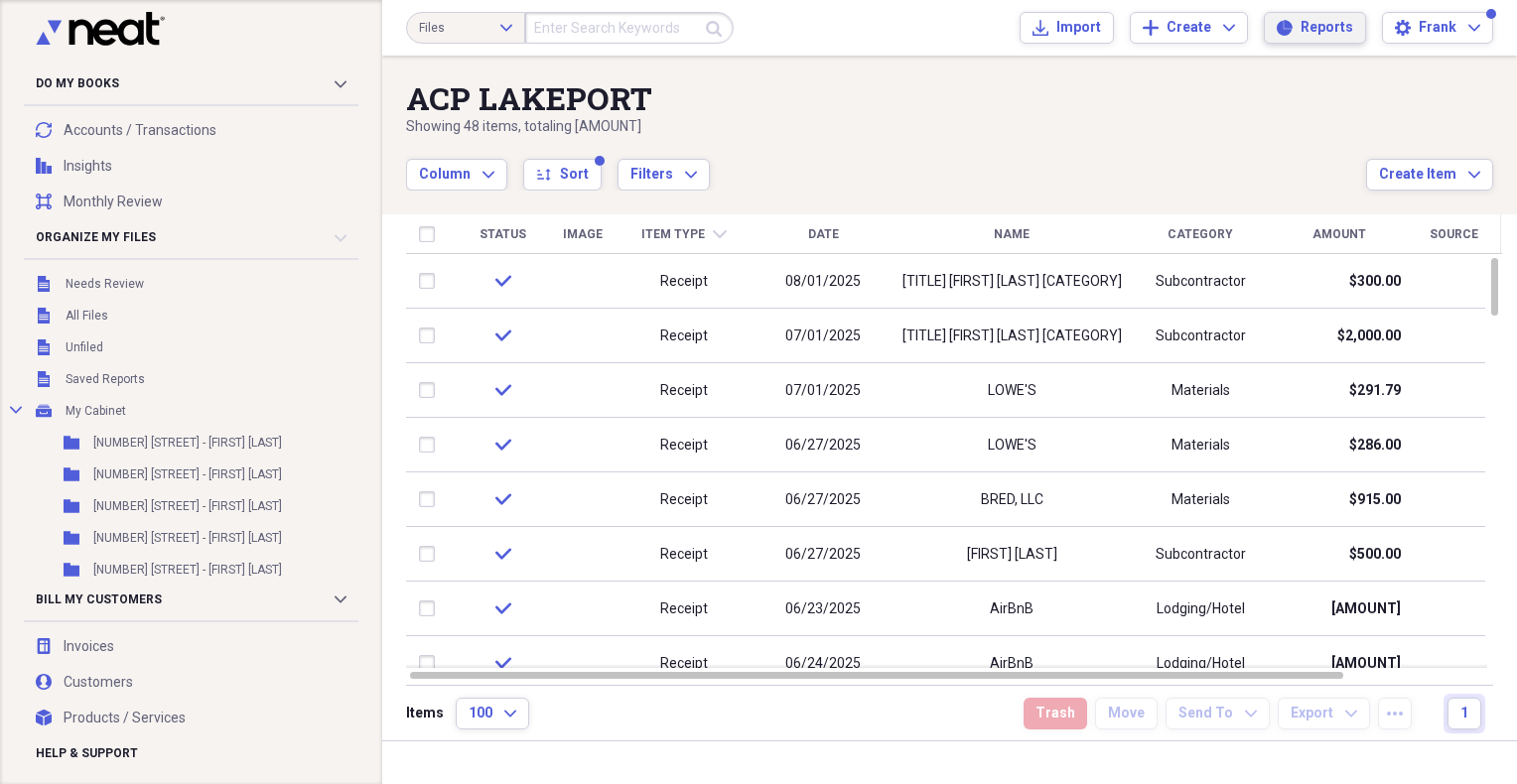 click on "Reports" at bounding box center [1326, 28] 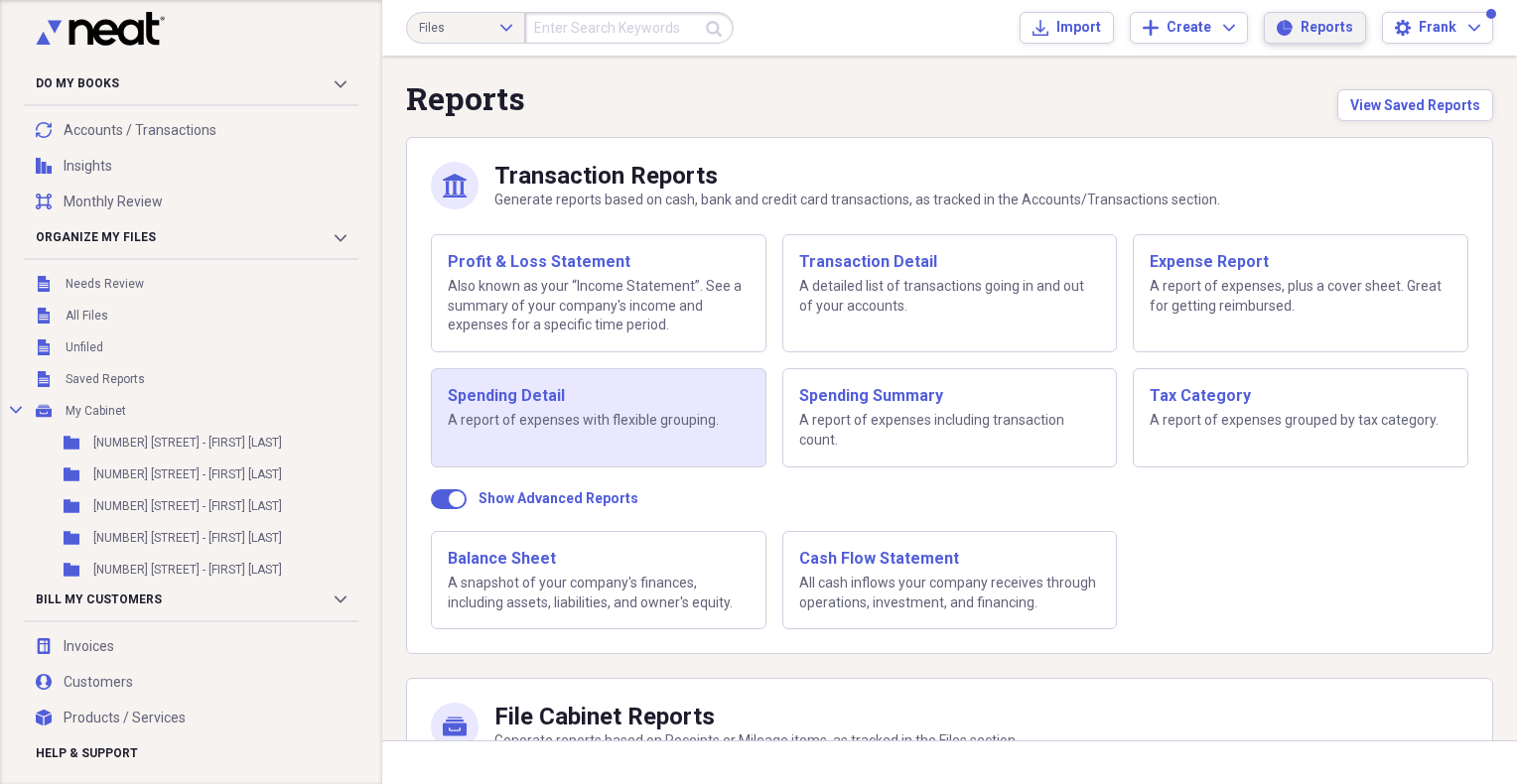 scroll, scrollTop: 165, scrollLeft: 0, axis: vertical 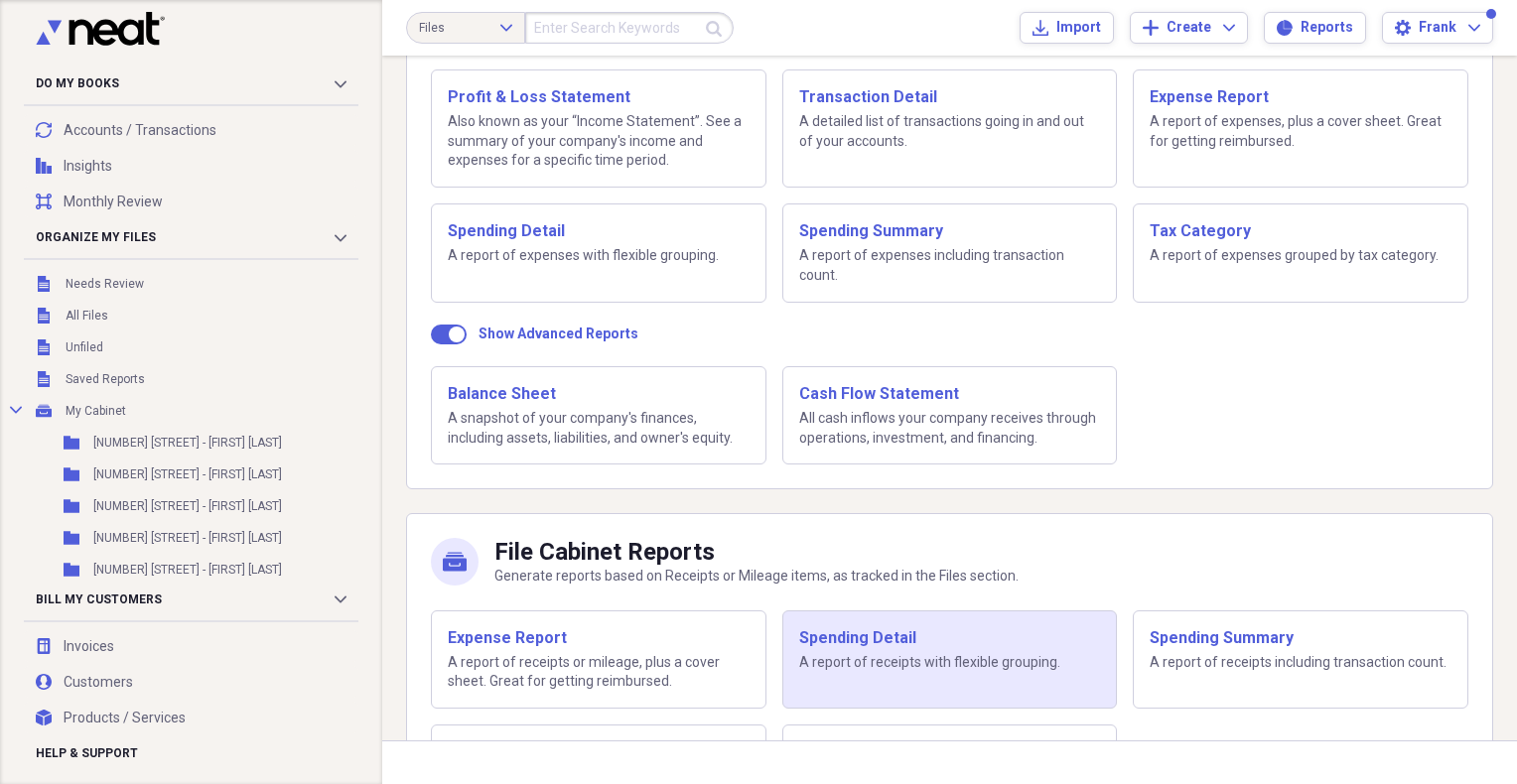 click on "A report of receipts with flexible grouping." at bounding box center (950, 663) 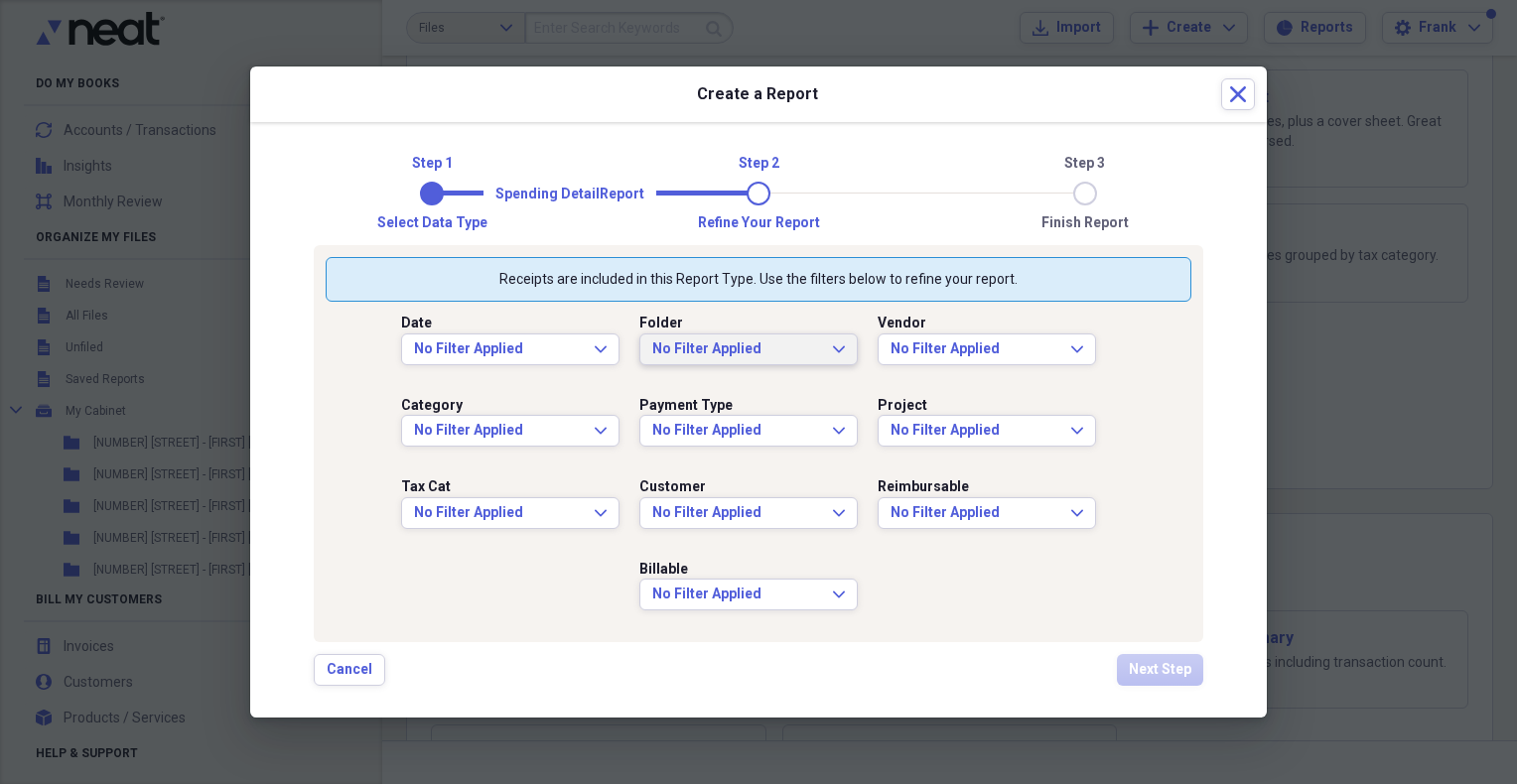 click on "Expand" 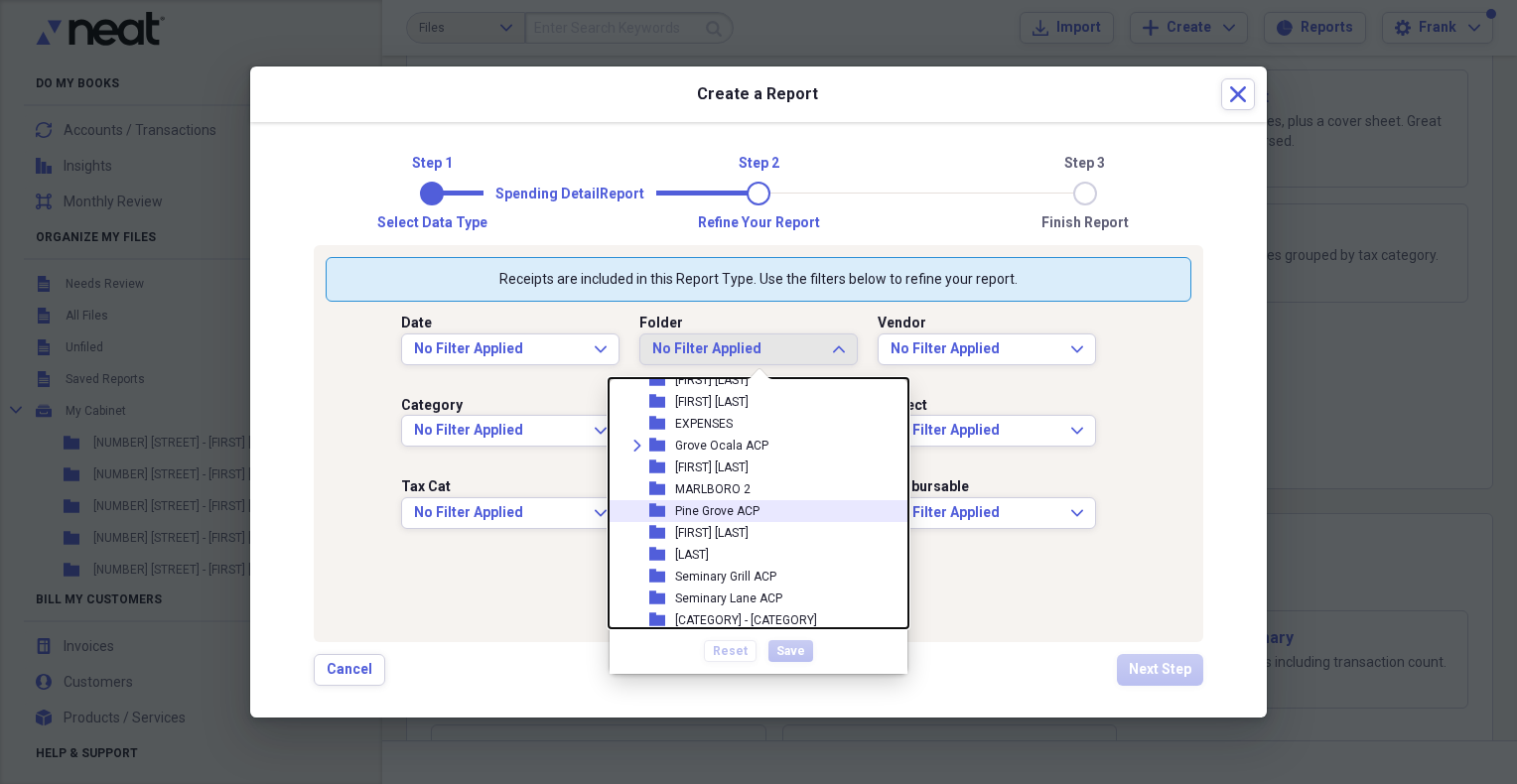 scroll, scrollTop: 165, scrollLeft: 0, axis: vertical 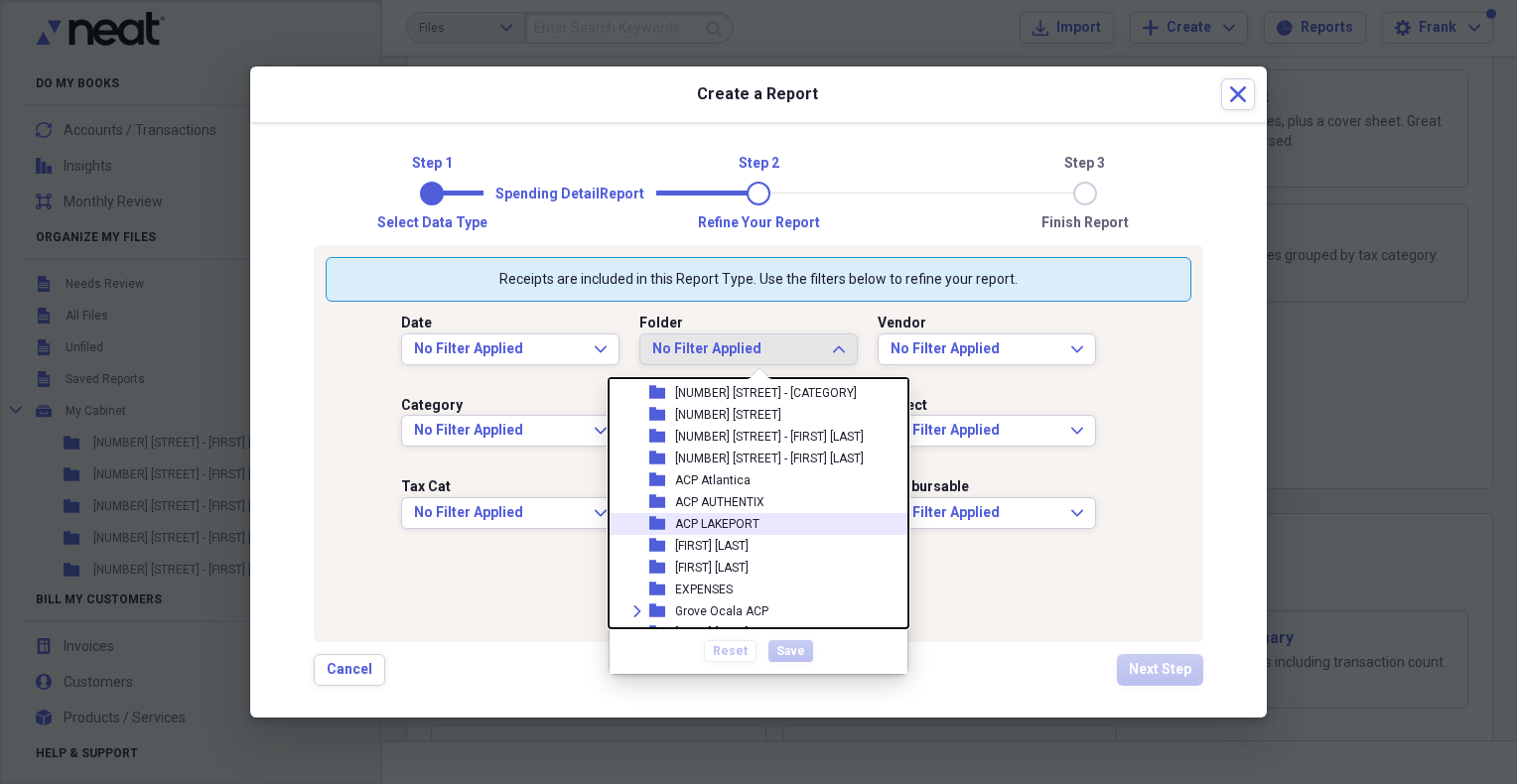 click on "ACP LAKEPORT" at bounding box center (717, 524) 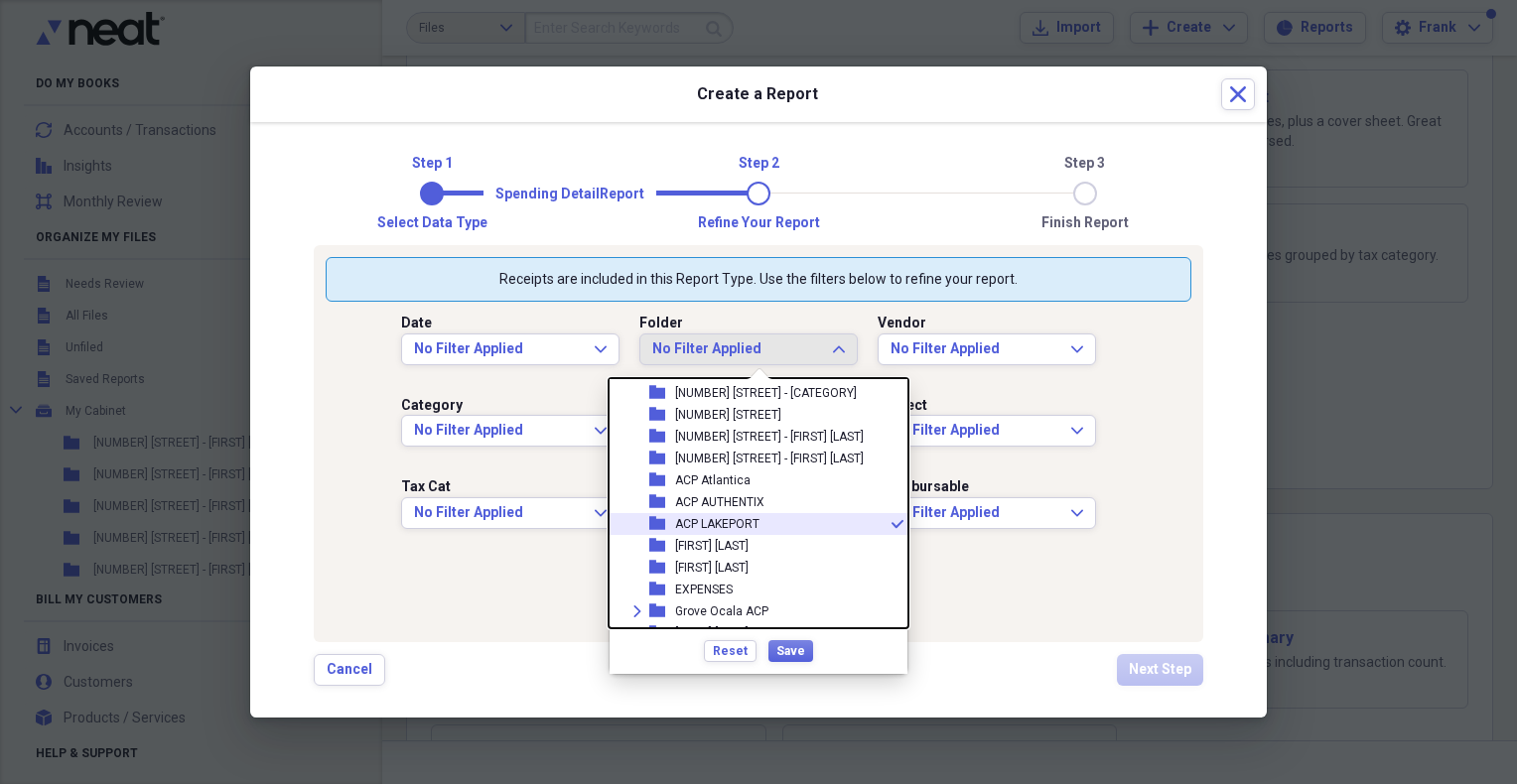 click on "ACP LAKEPORT" at bounding box center (717, 524) 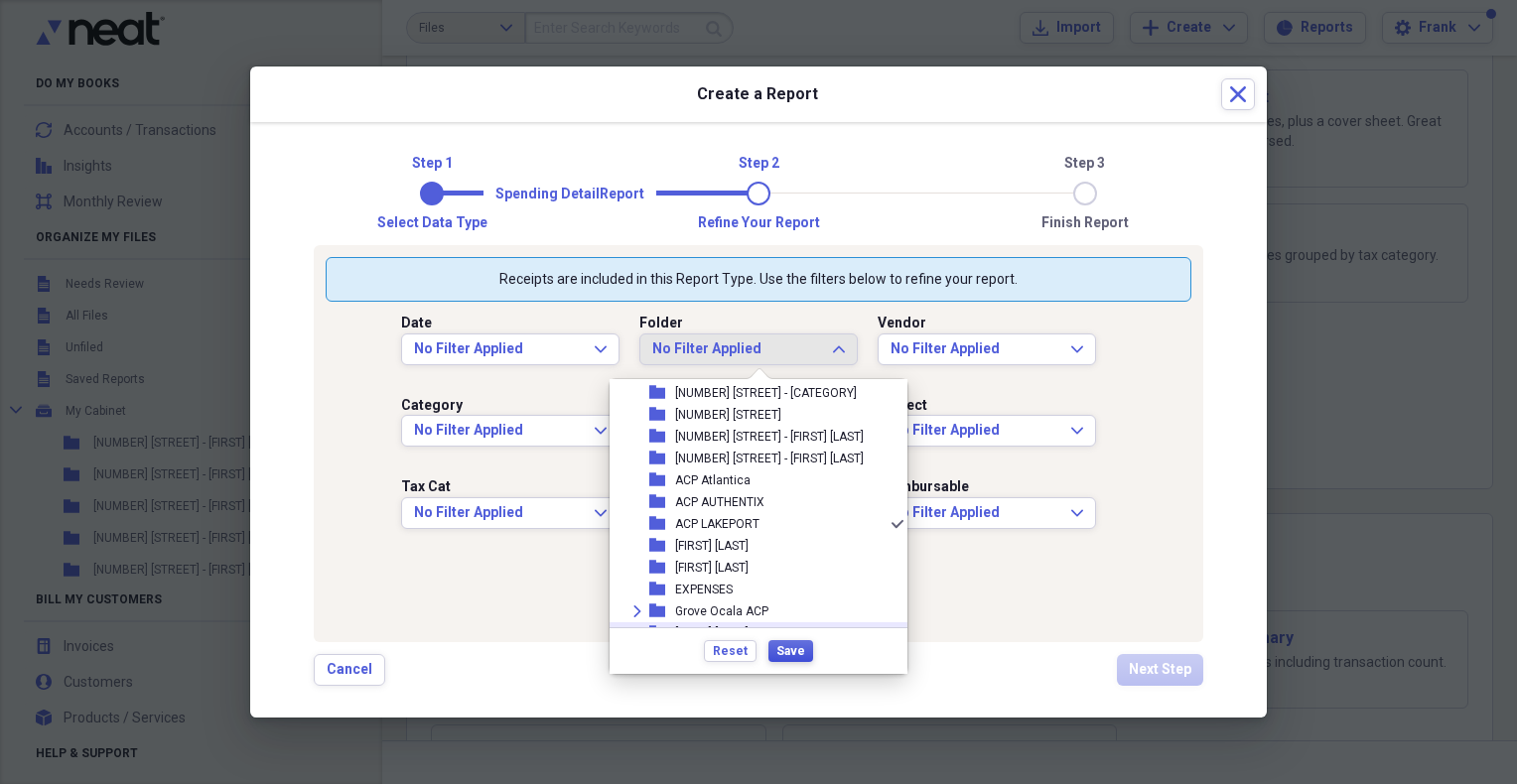 click on "Save" at bounding box center (790, 651) 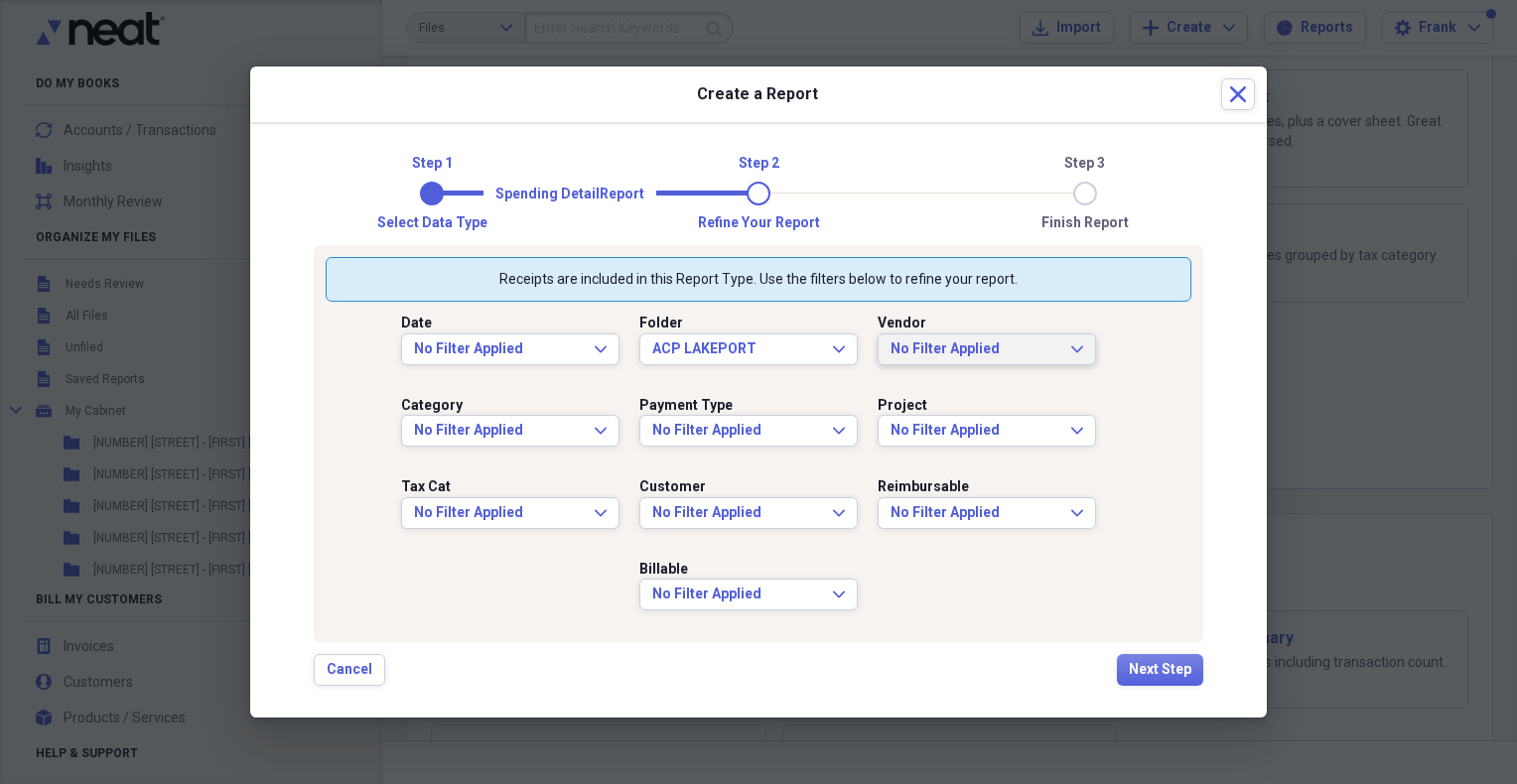 click on "Expand" 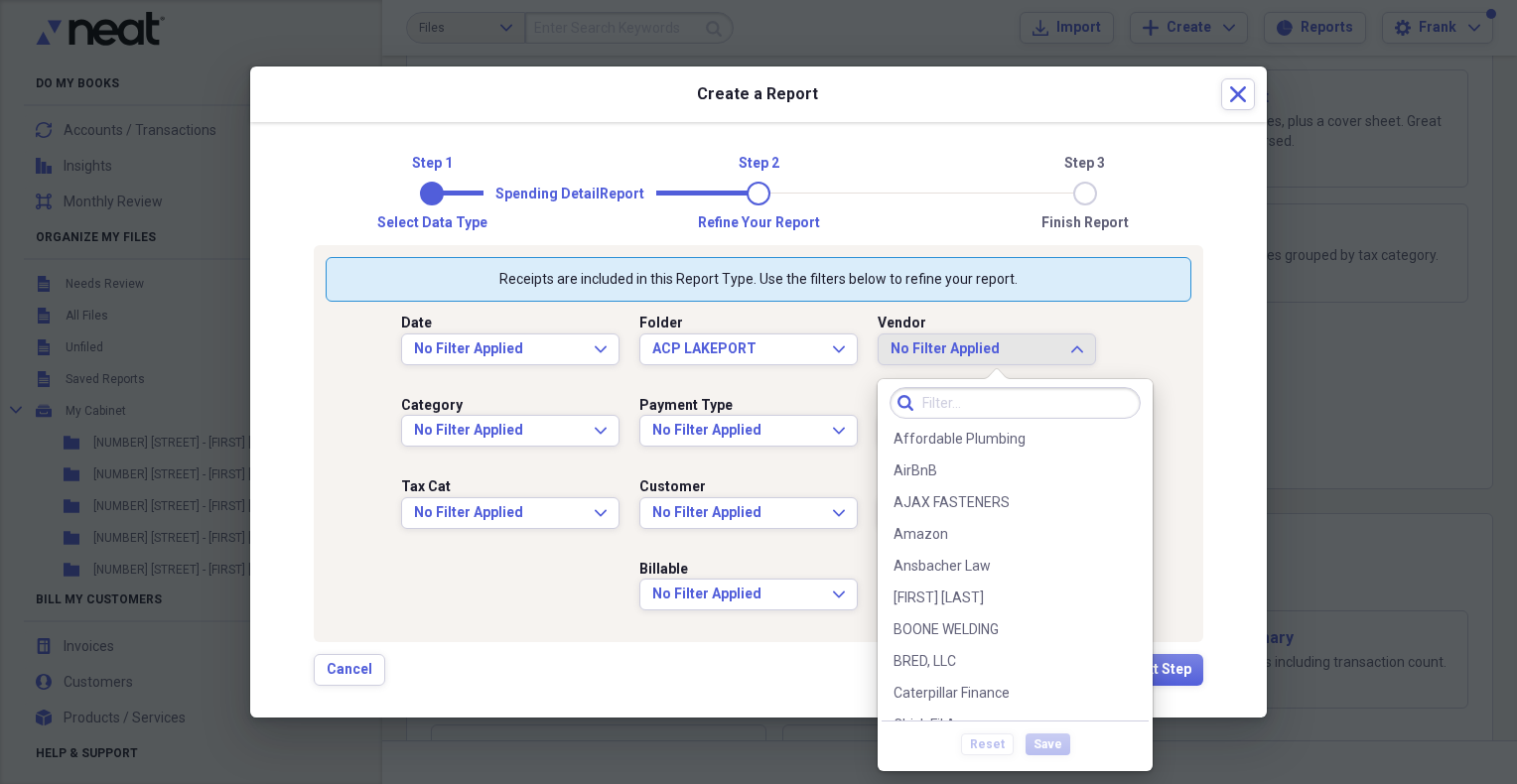 scroll, scrollTop: 165, scrollLeft: 0, axis: vertical 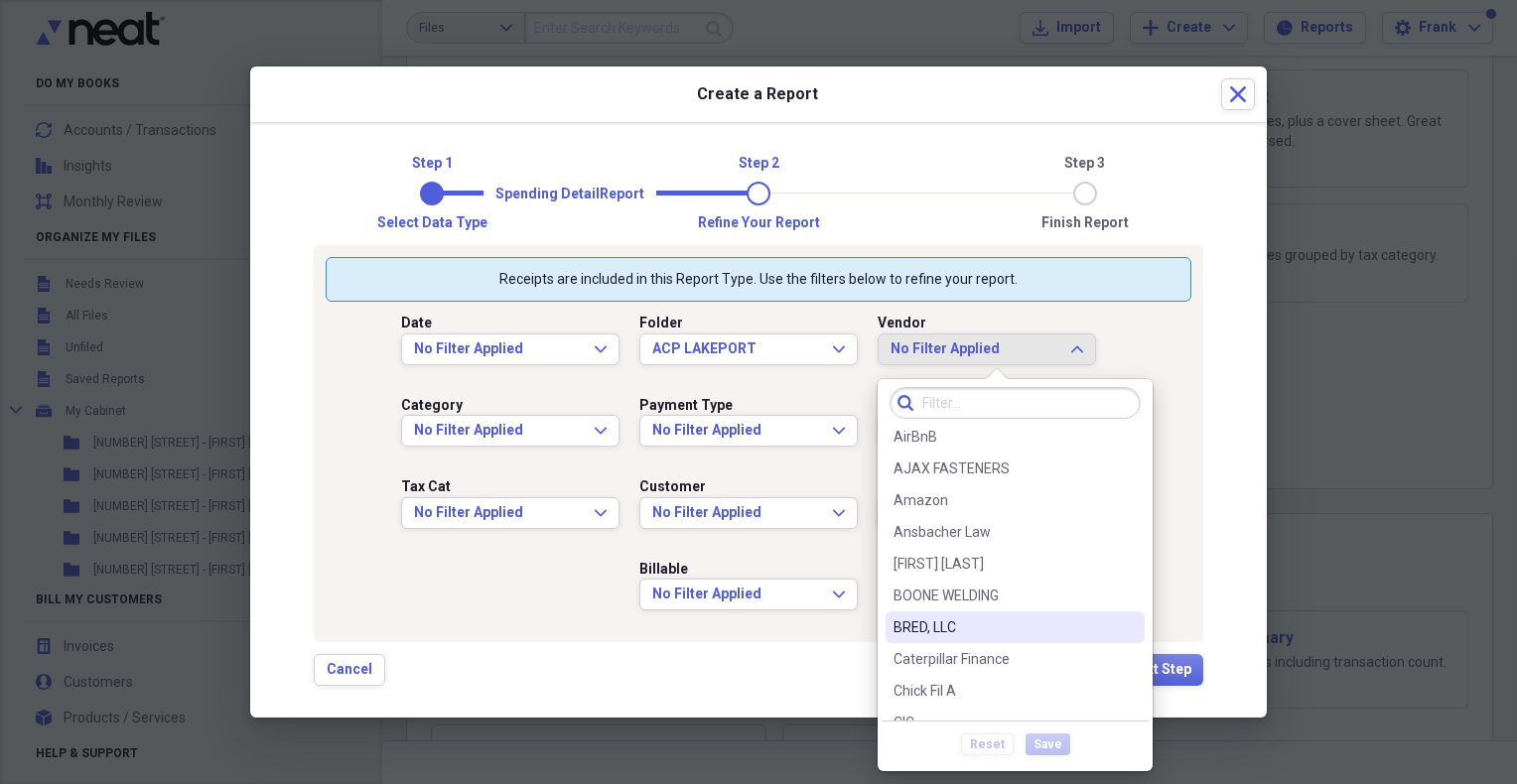 click on "BRED, LLC" at bounding box center [1003, 627] 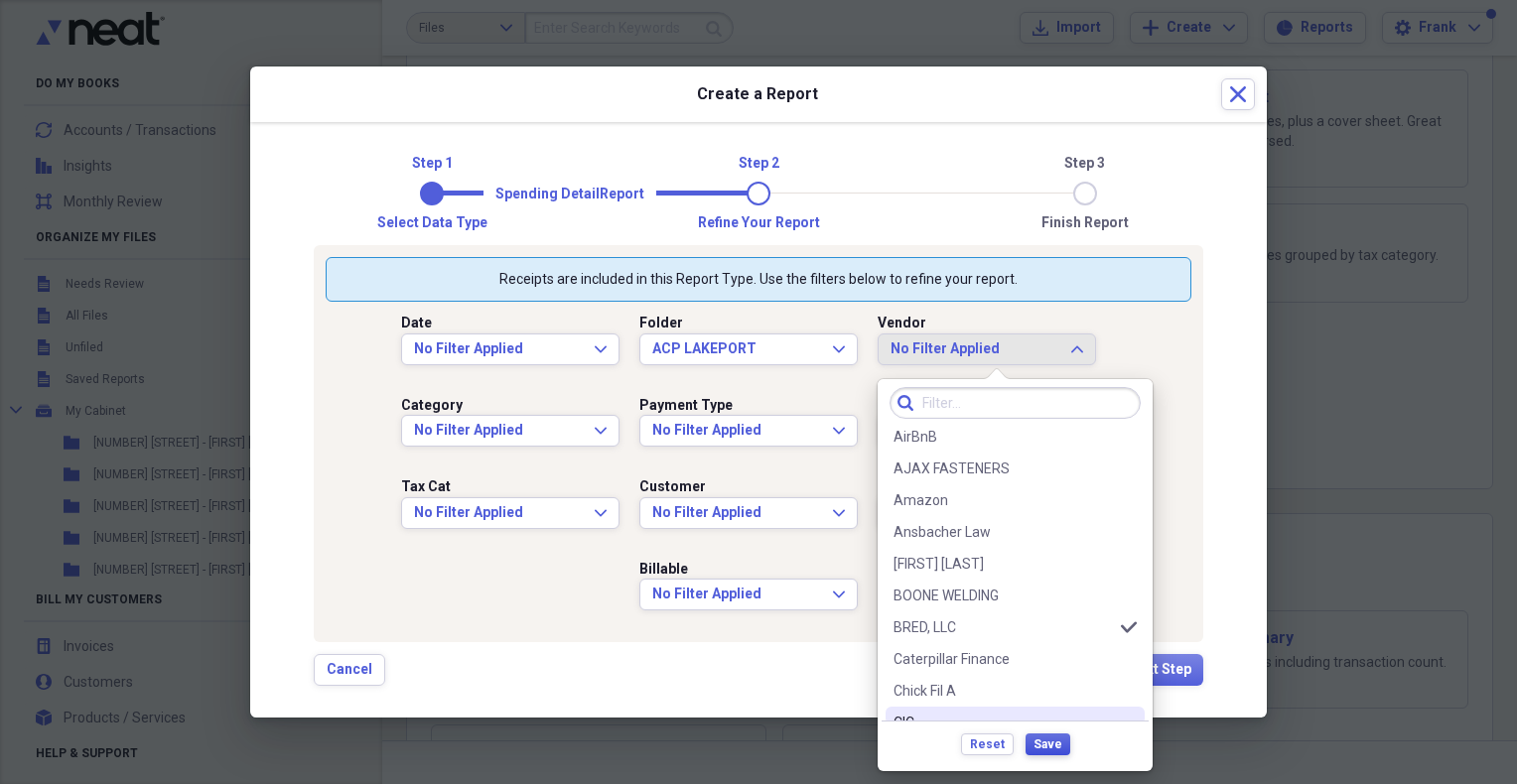 click on "Save" at bounding box center [1047, 744] 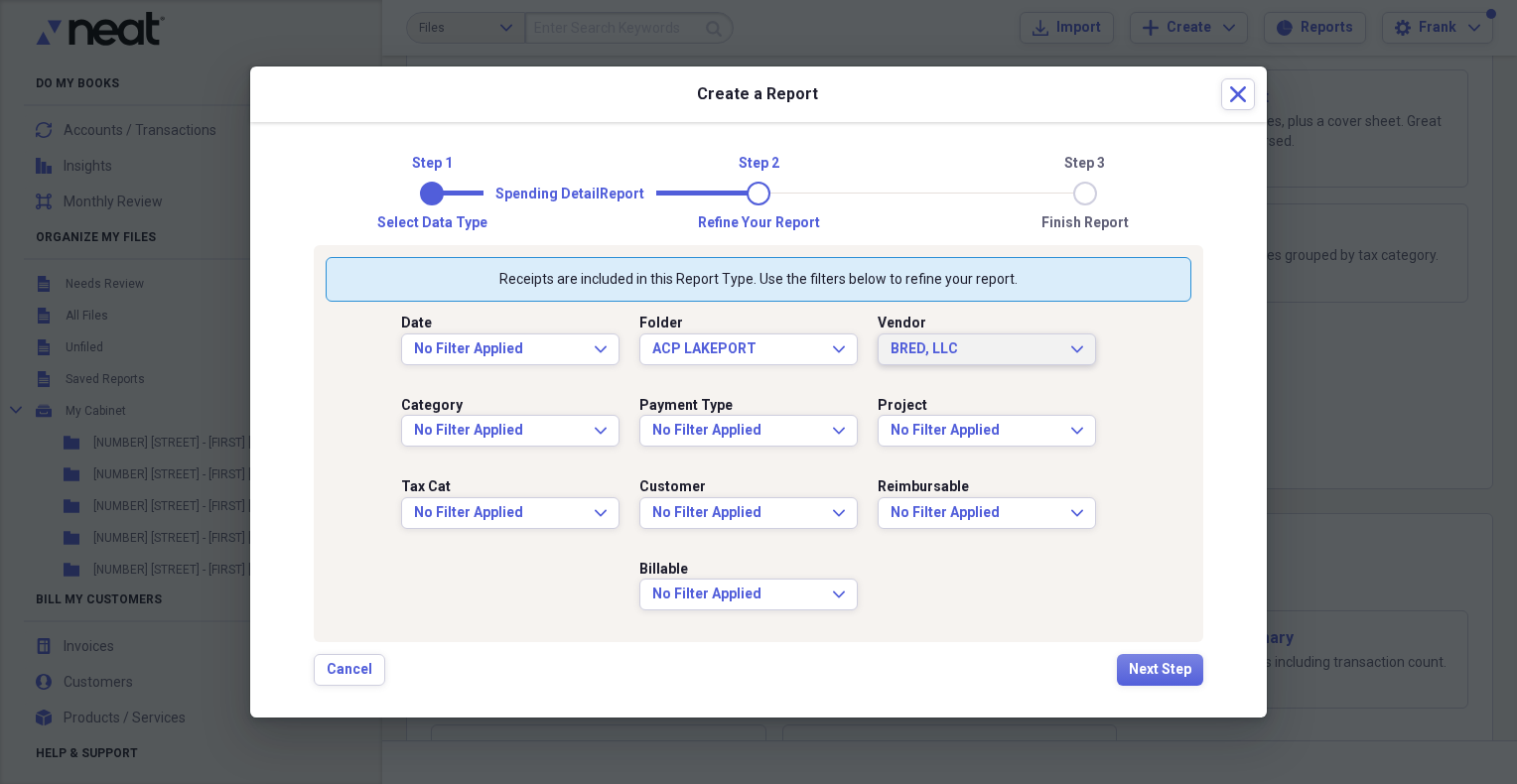 scroll, scrollTop: 0, scrollLeft: 0, axis: both 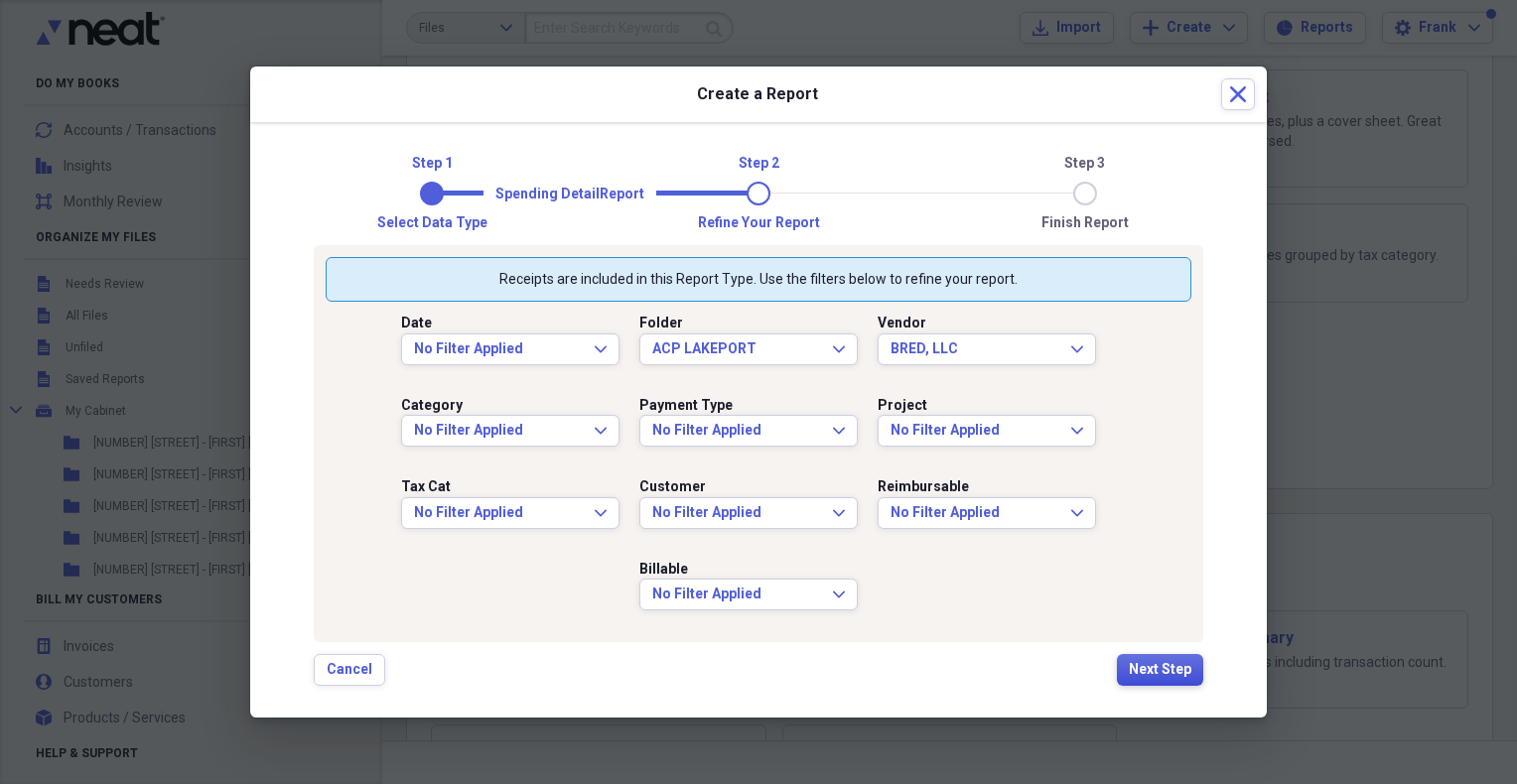 click on "Next Step" at bounding box center [1160, 670] 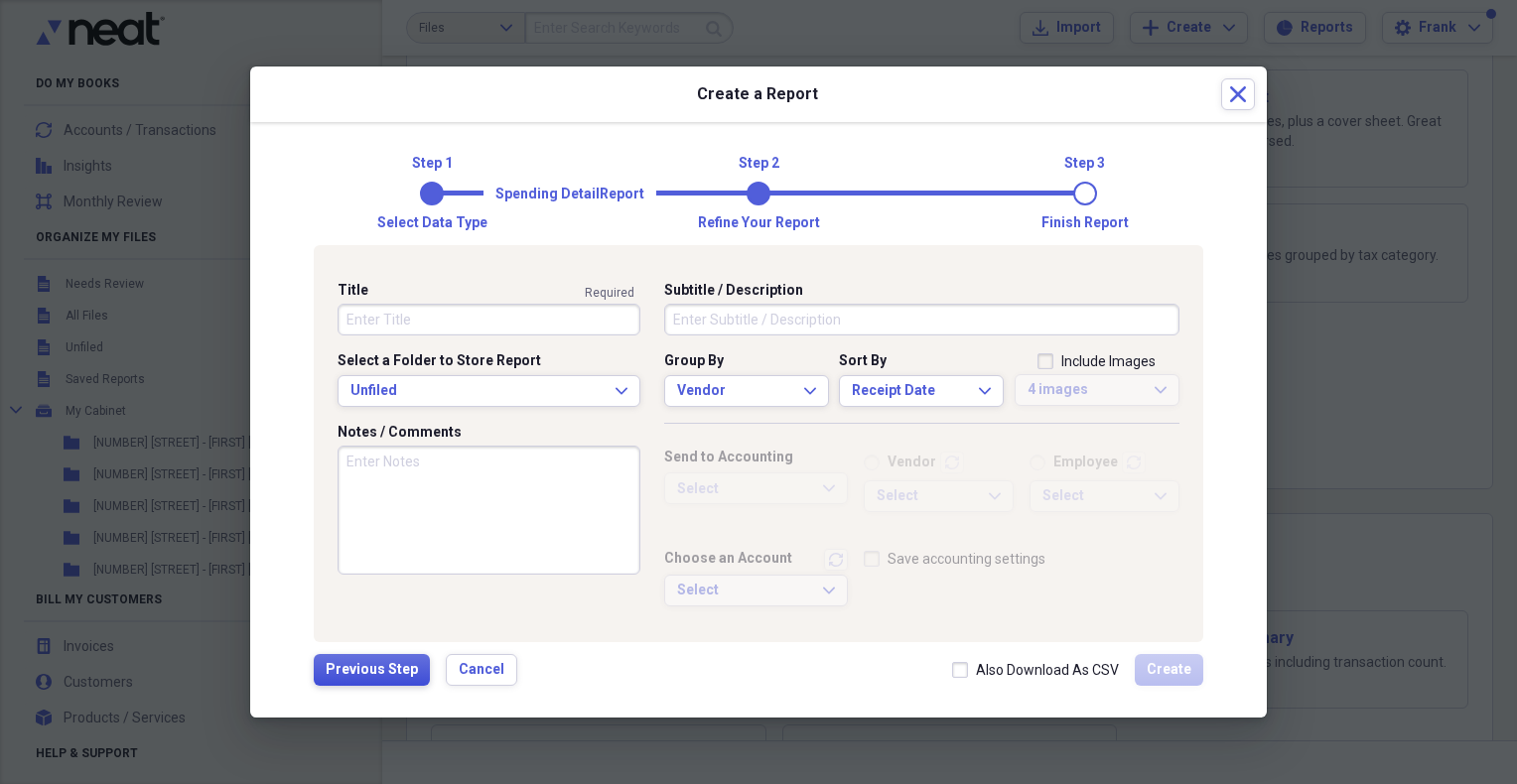 click on "Previous Step" at bounding box center [371, 670] 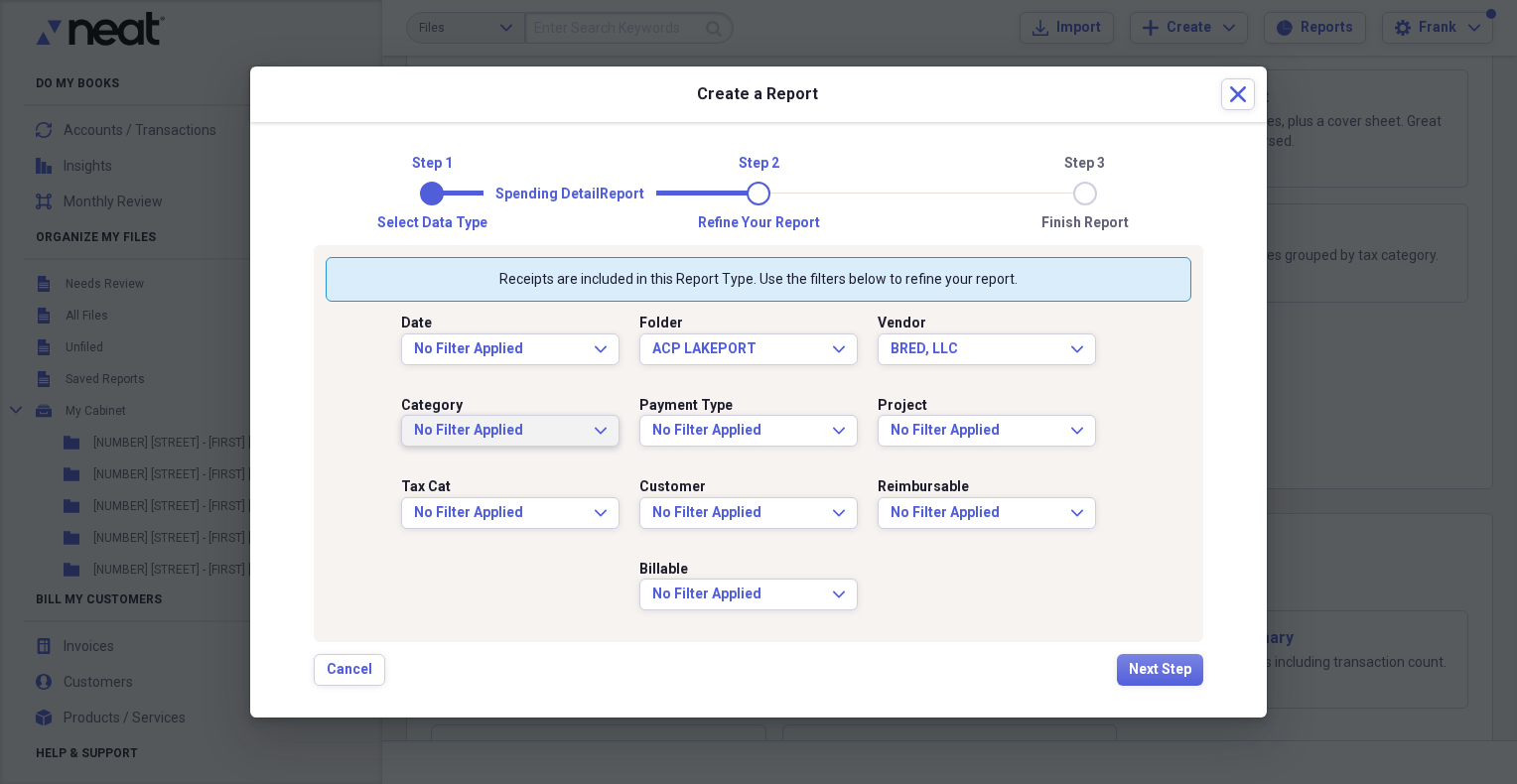 click on "Expand" 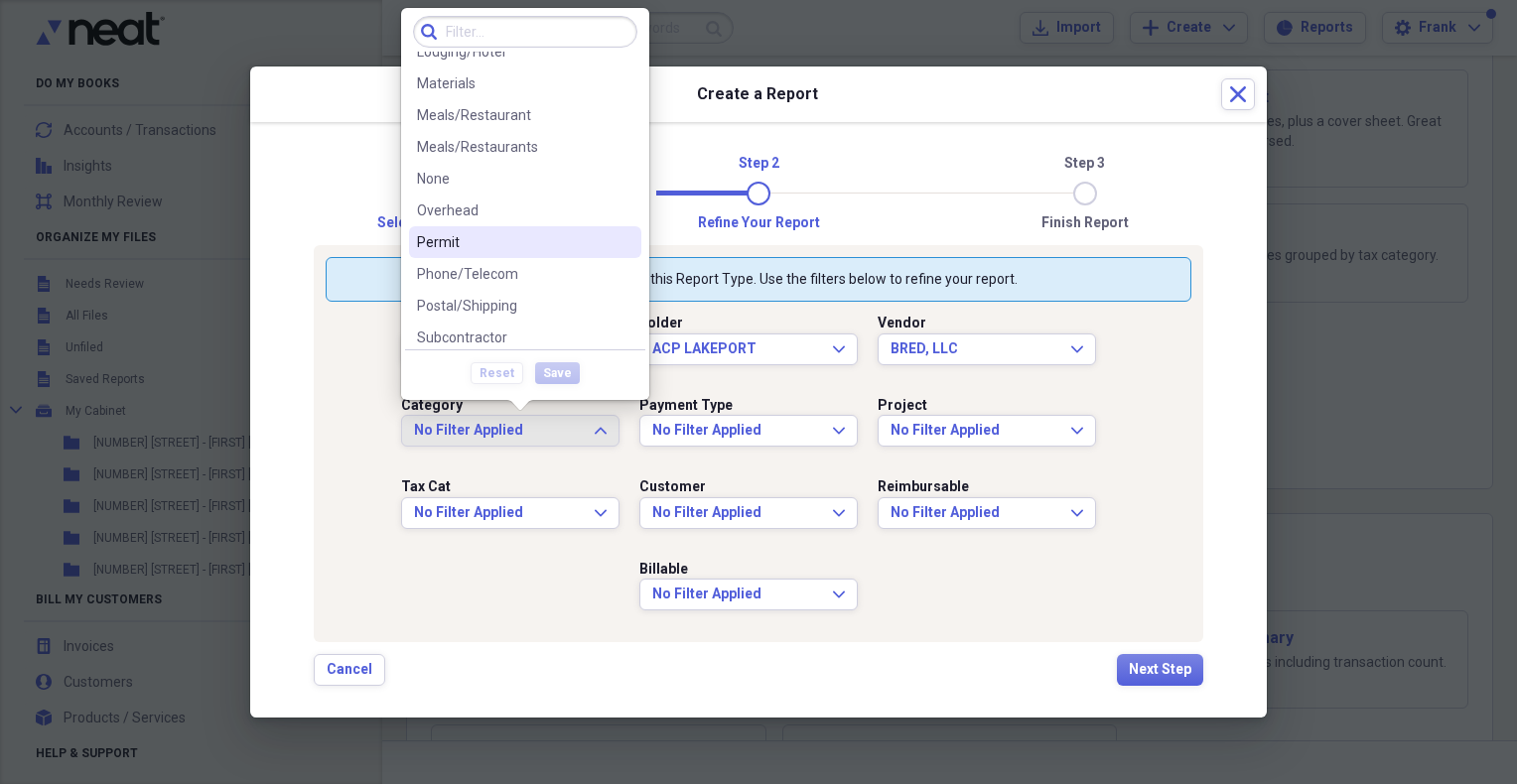 scroll, scrollTop: 661, scrollLeft: 0, axis: vertical 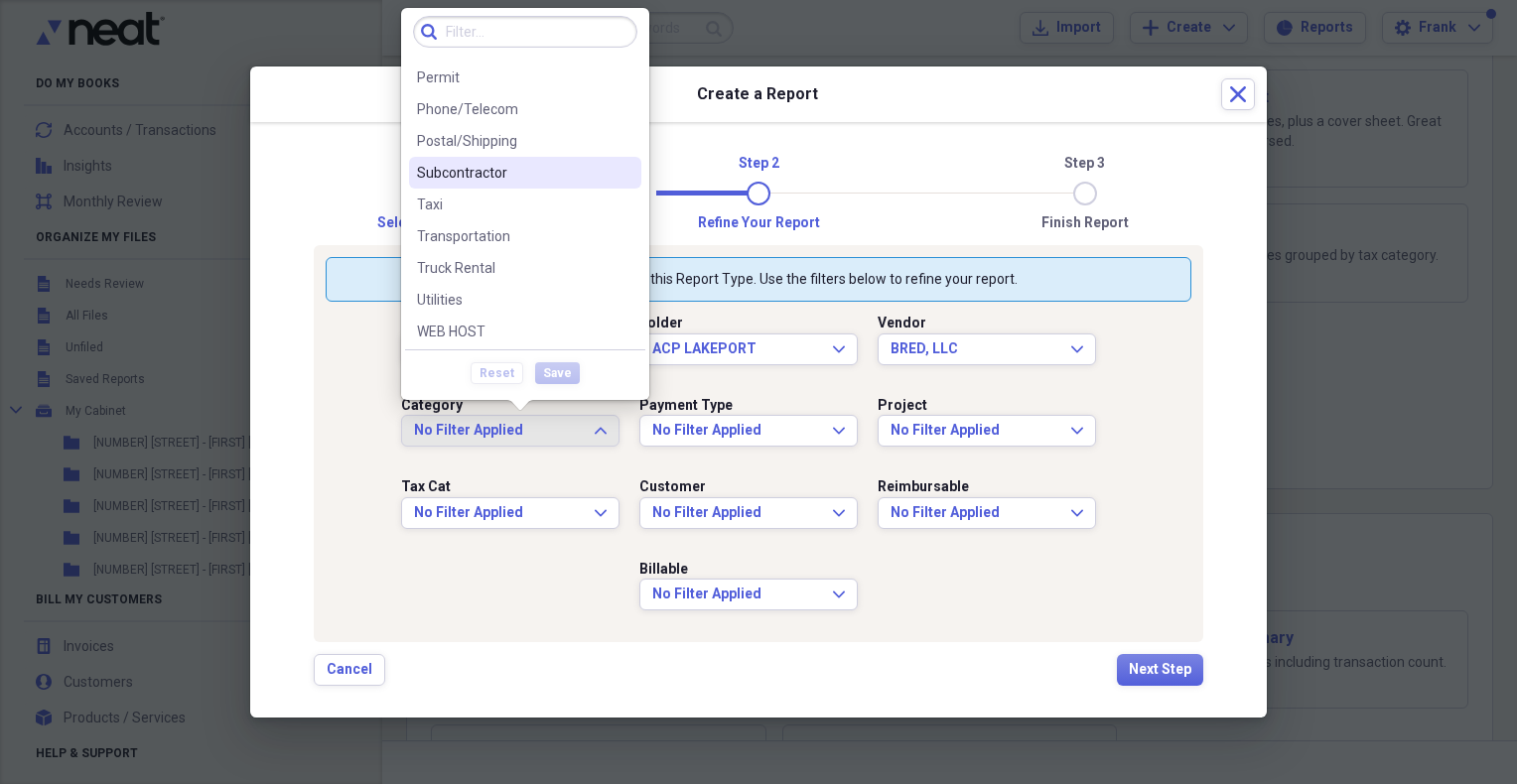click on "Subcontractor" at bounding box center (513, 173) 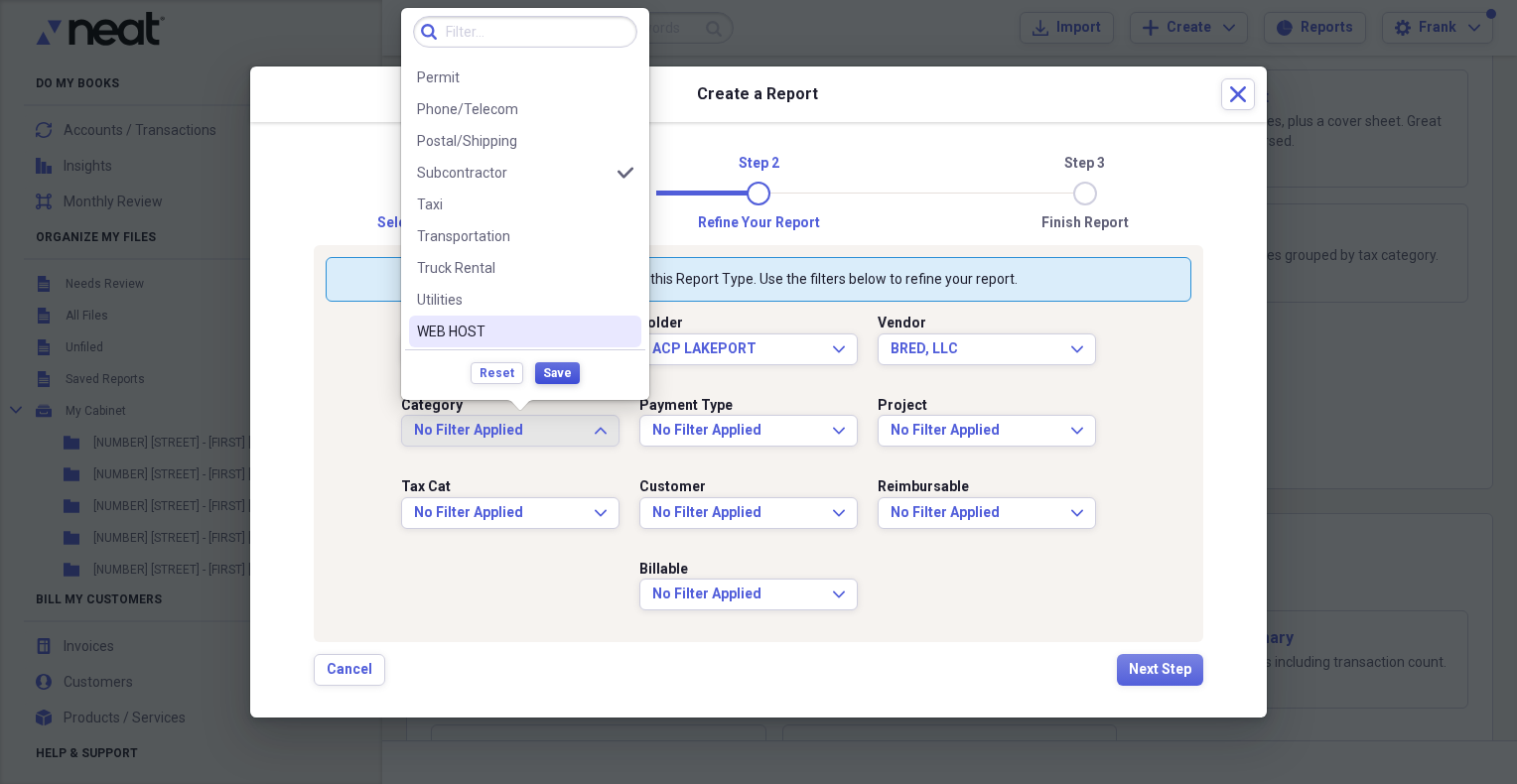 click on "Save" at bounding box center (557, 373) 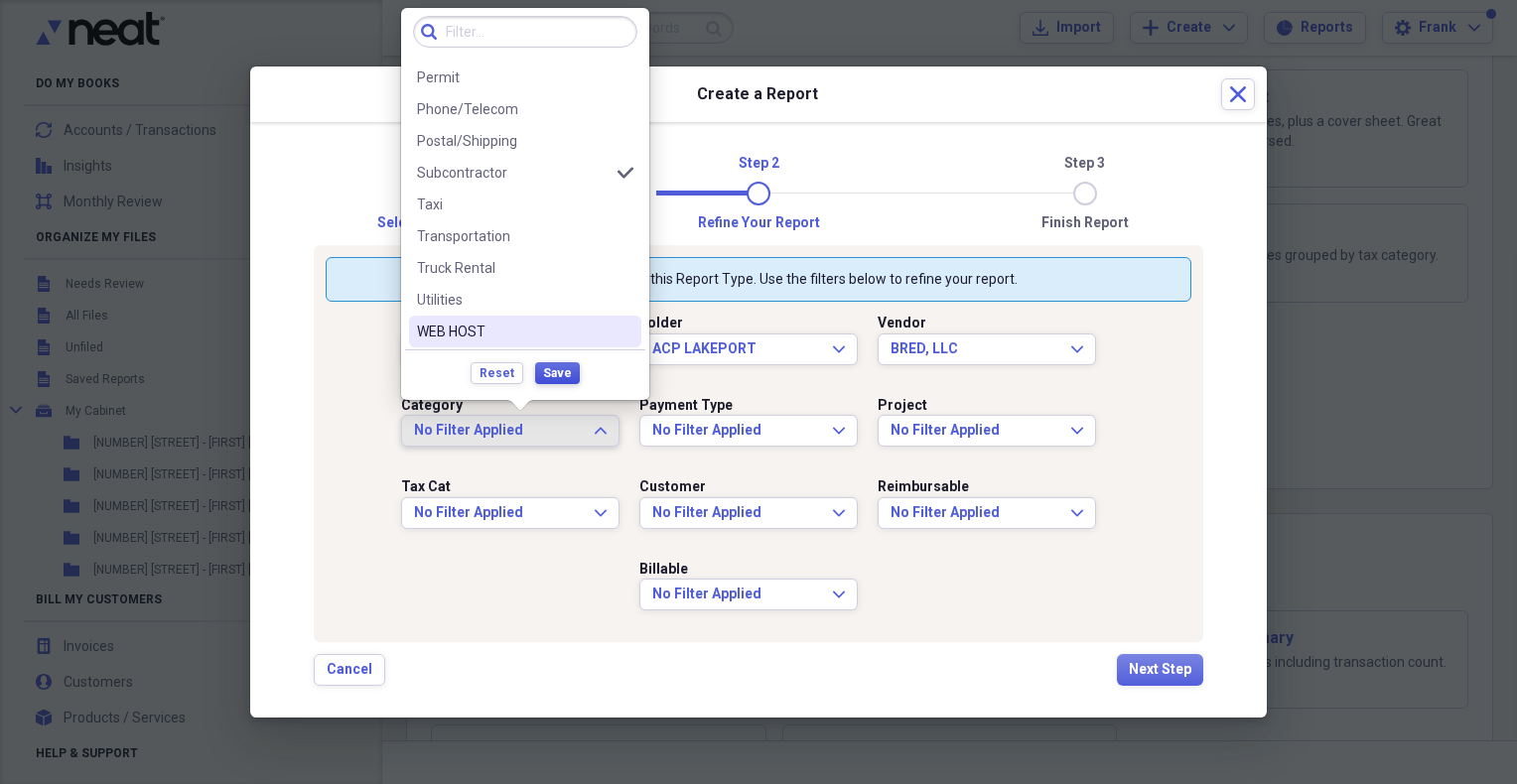 scroll, scrollTop: 0, scrollLeft: 0, axis: both 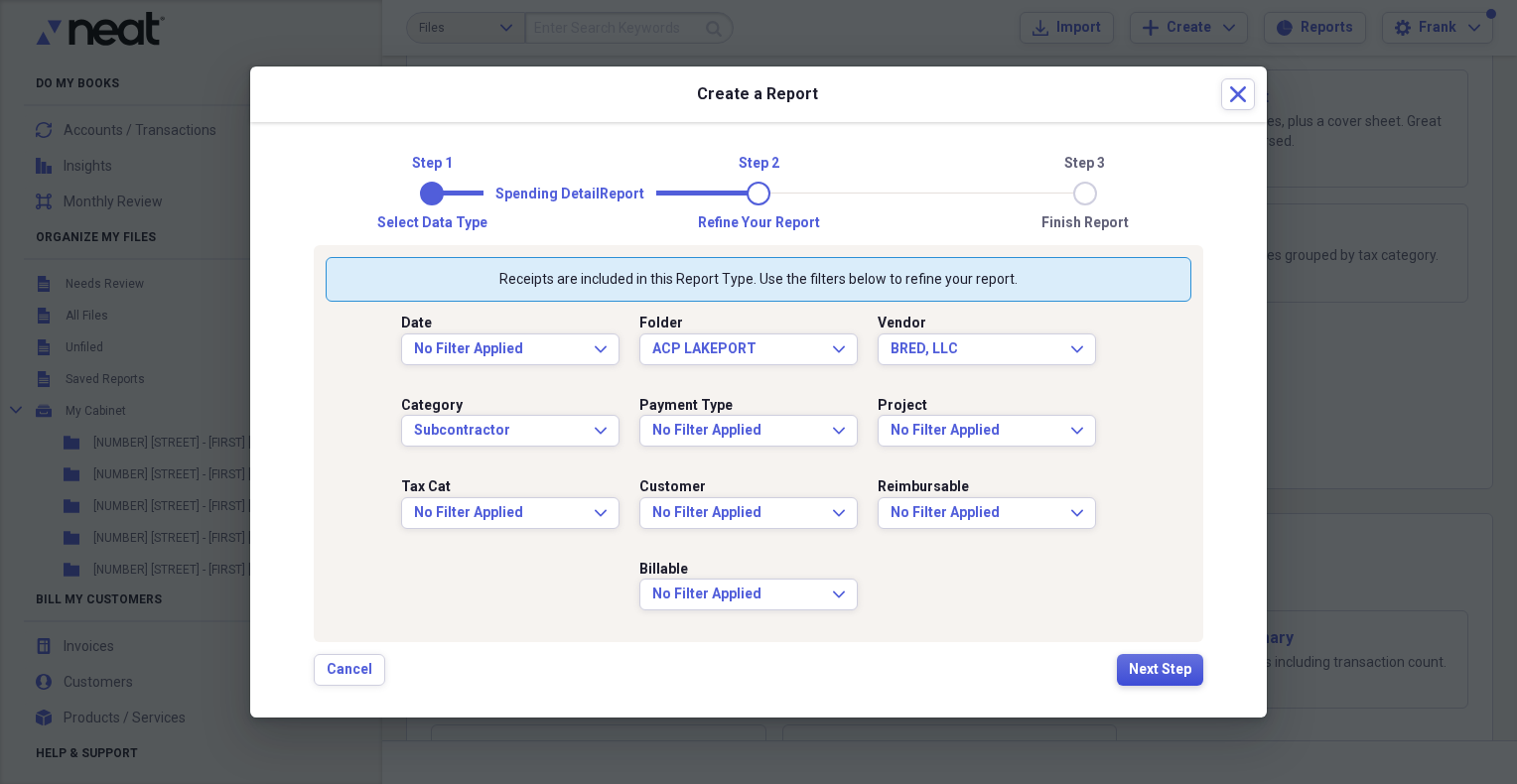 click on "Next Step" at bounding box center (1160, 670) 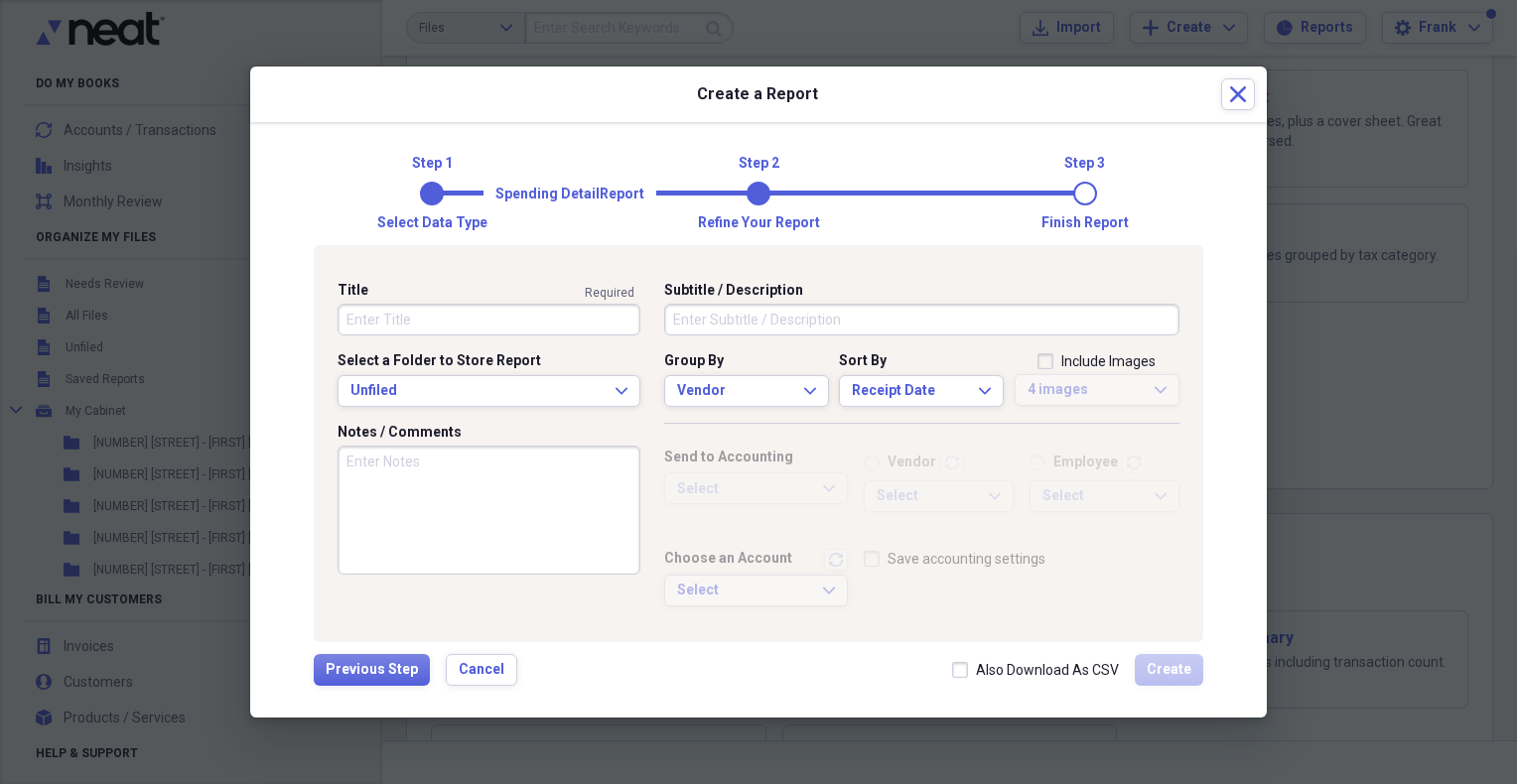click on "Title" at bounding box center [488, 320] 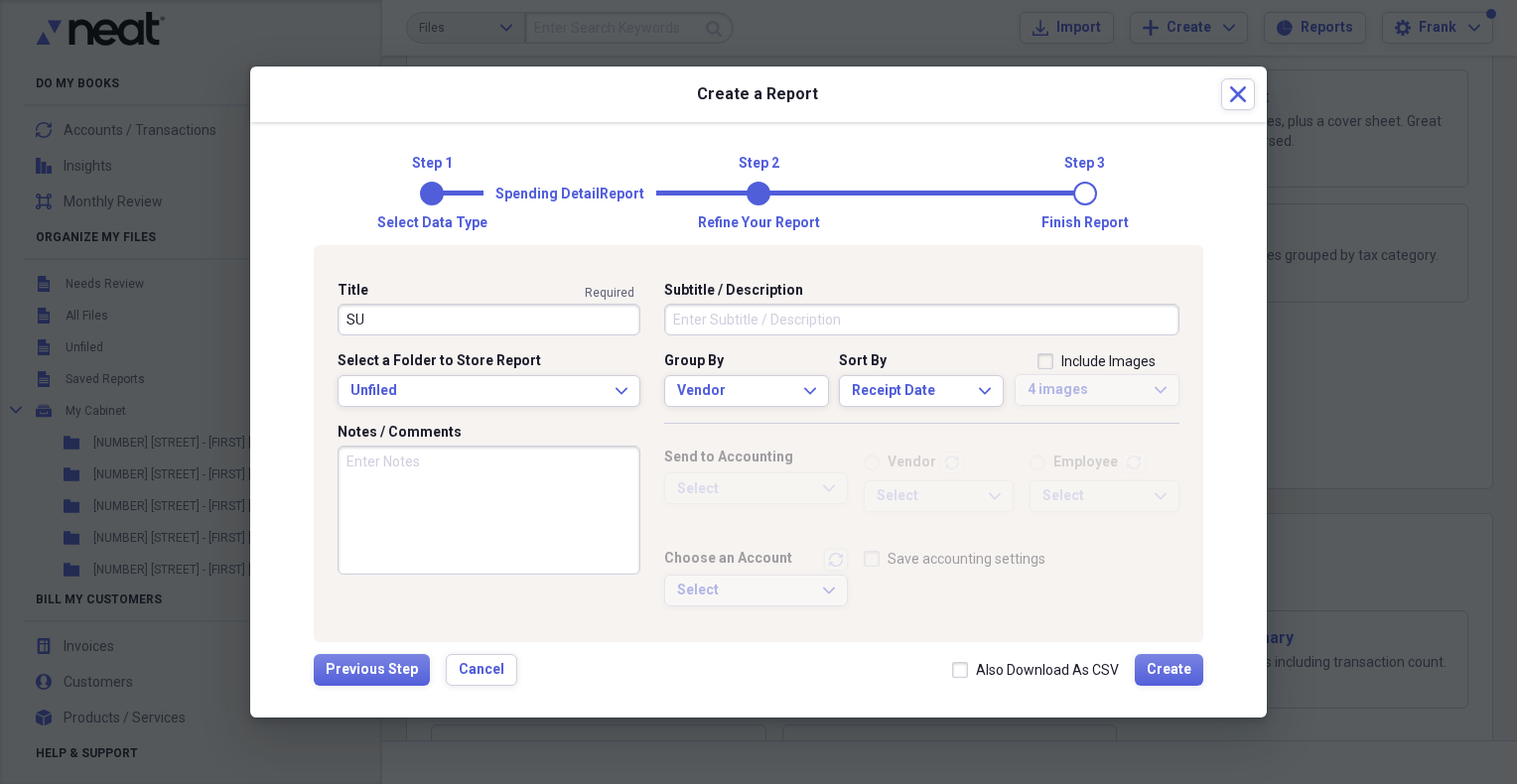 type on "S" 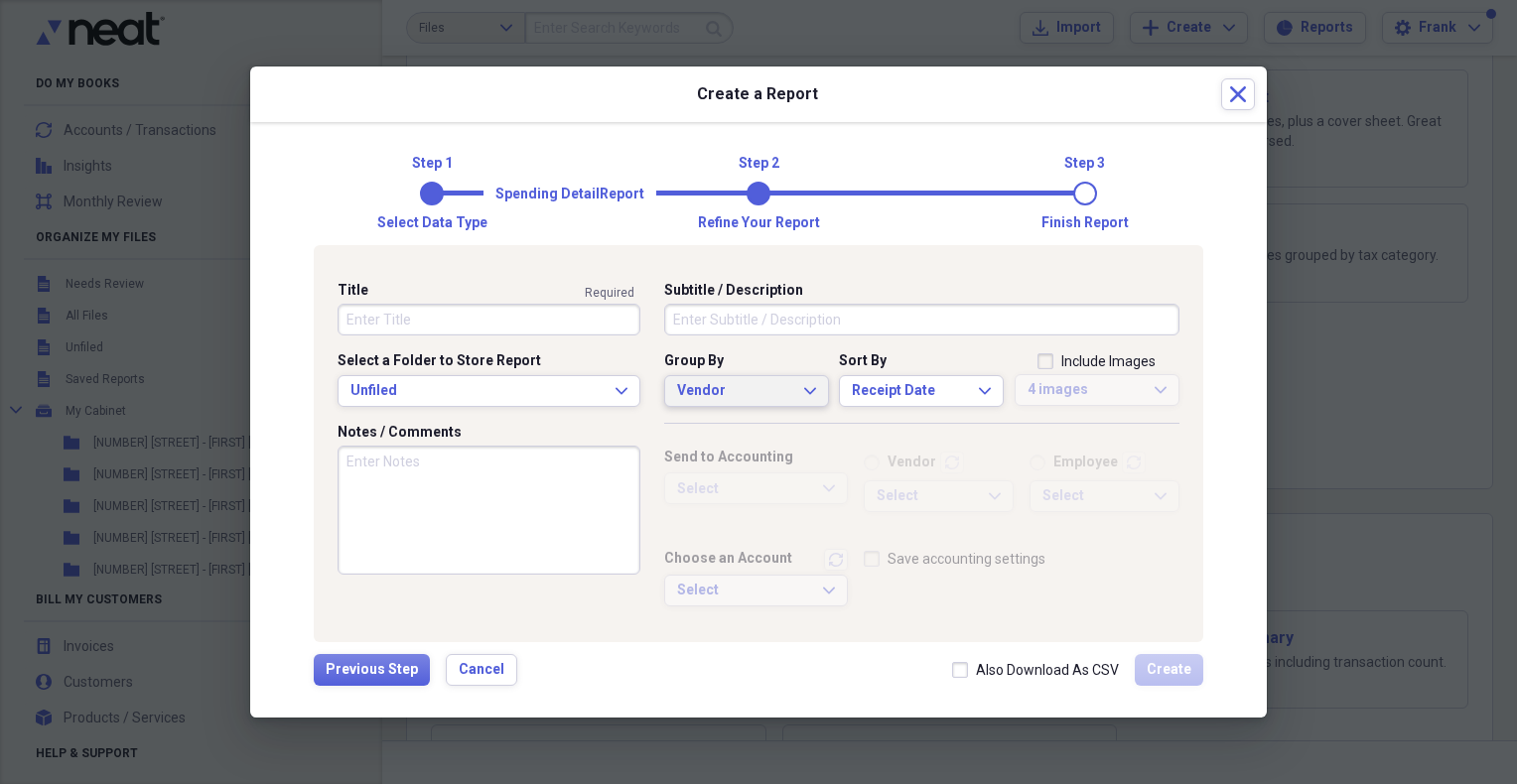 click on "Expand" 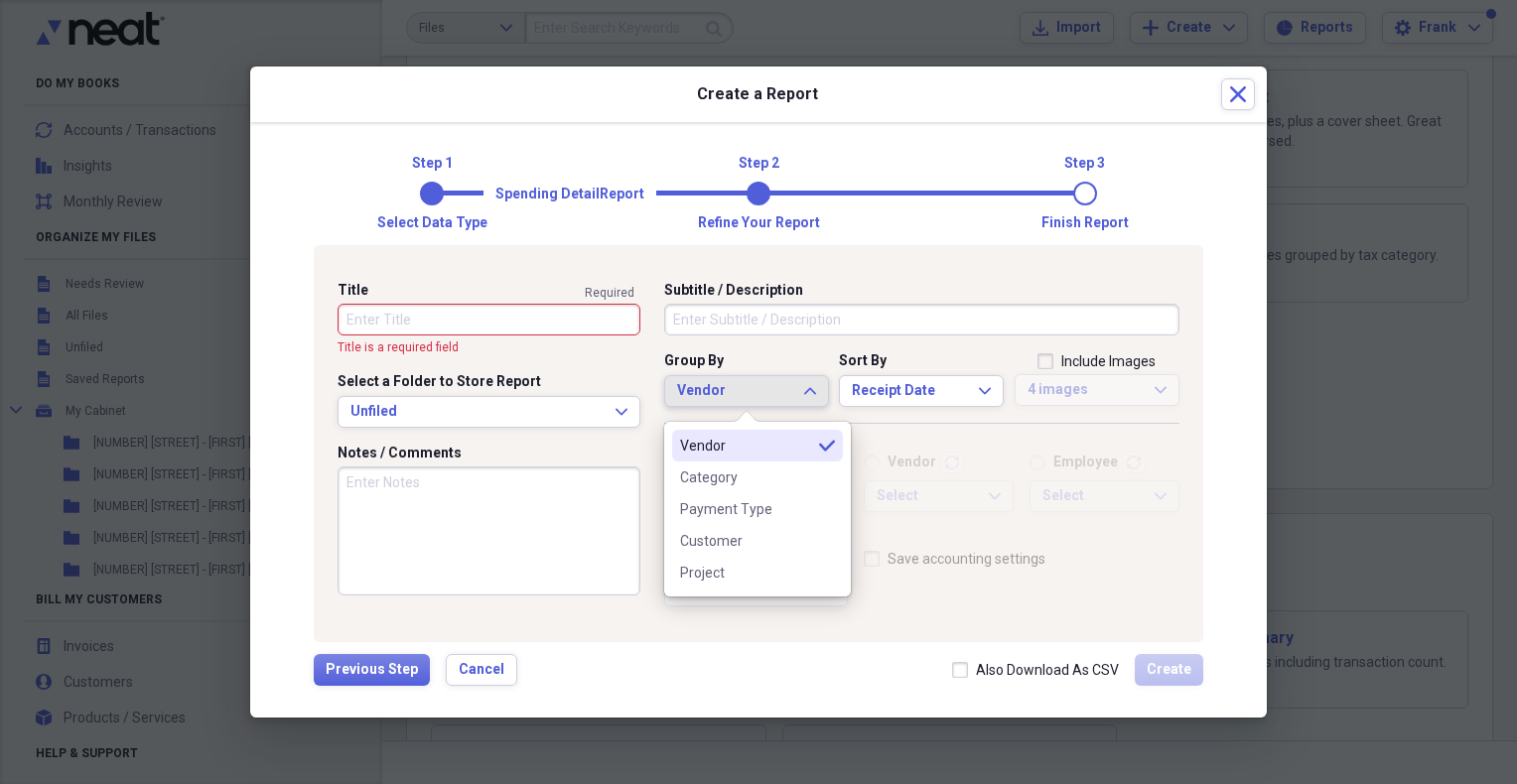 click on "Vendor" at bounding box center [746, 446] 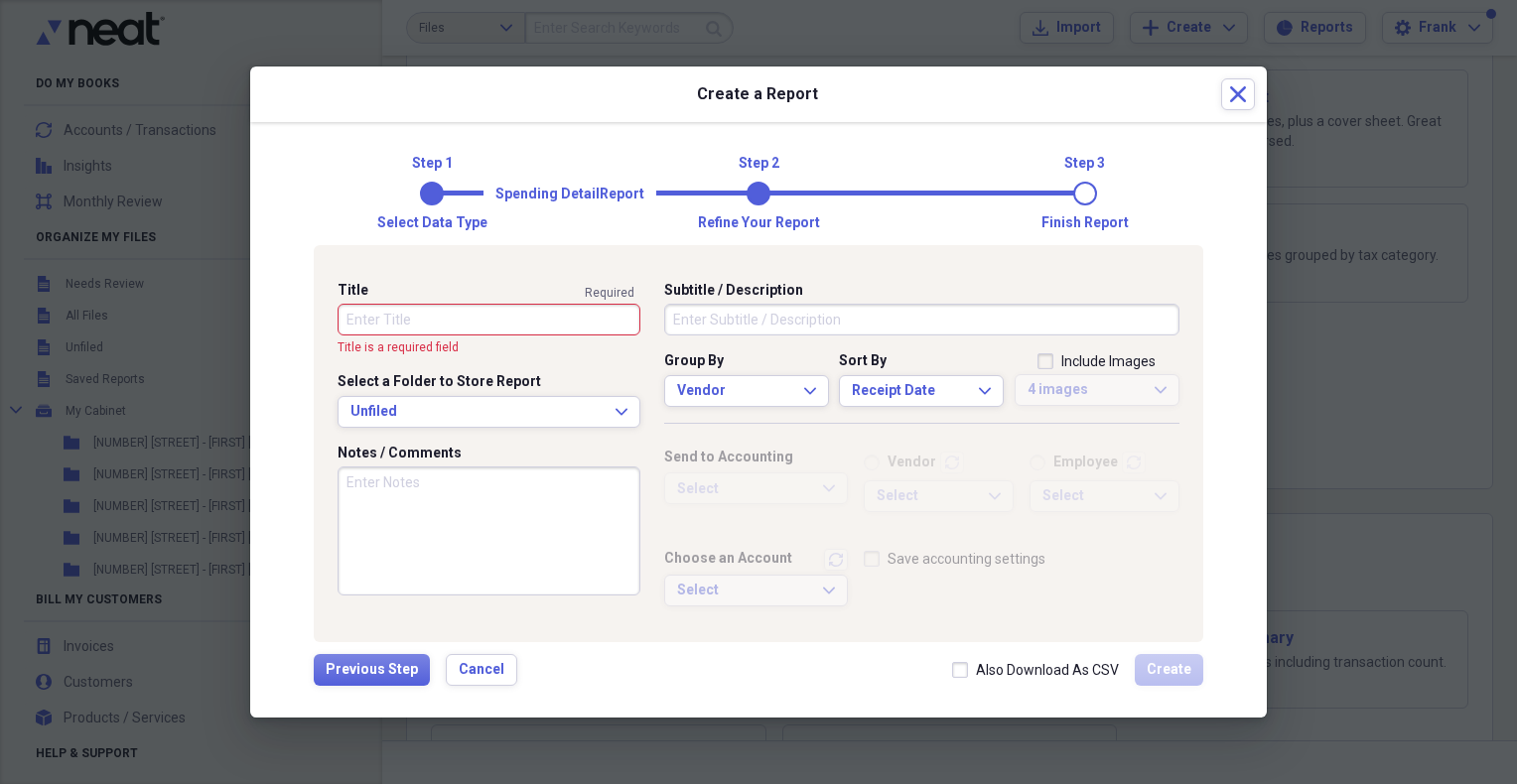 click on "Title" at bounding box center (488, 320) 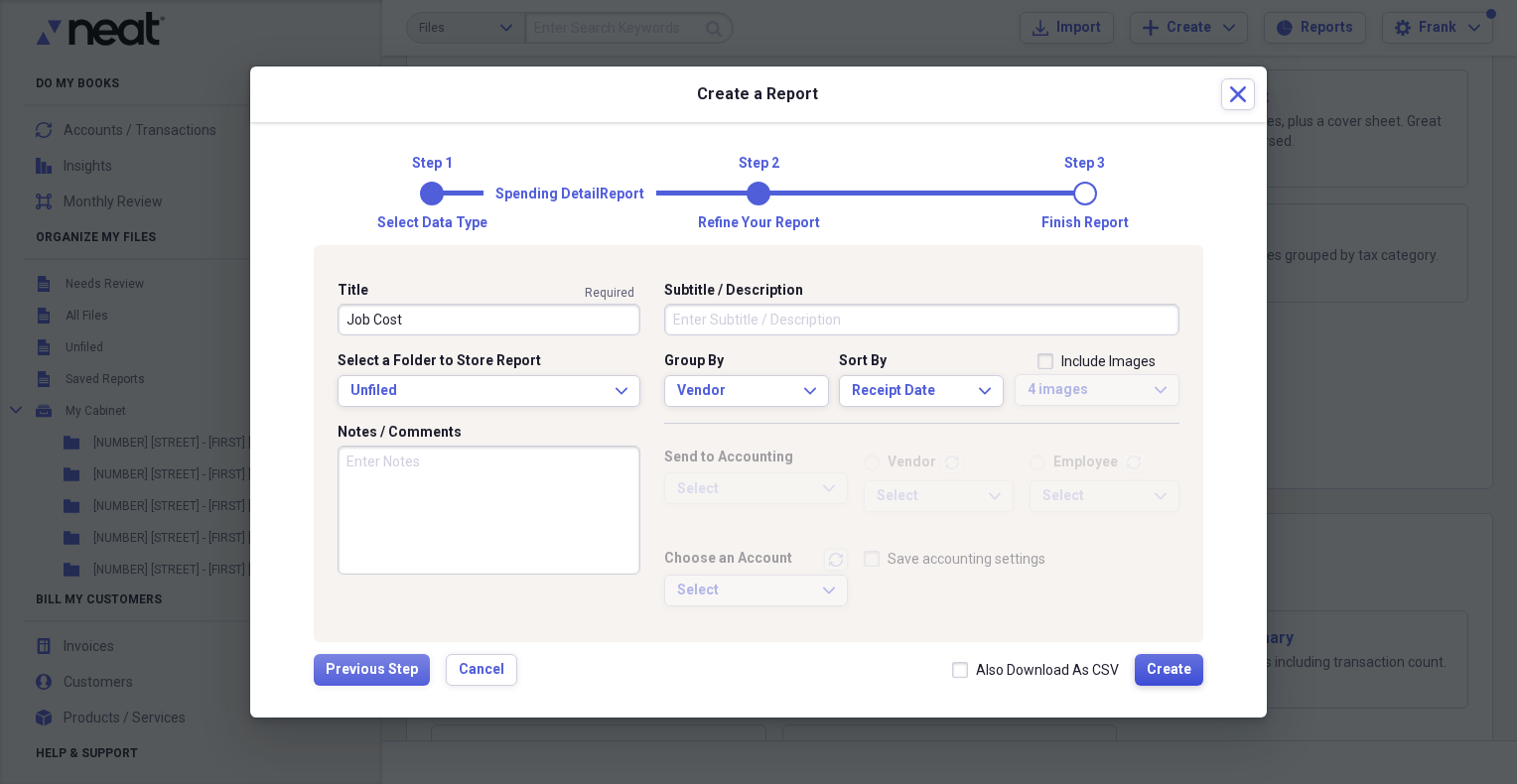 type on "Job Cost" 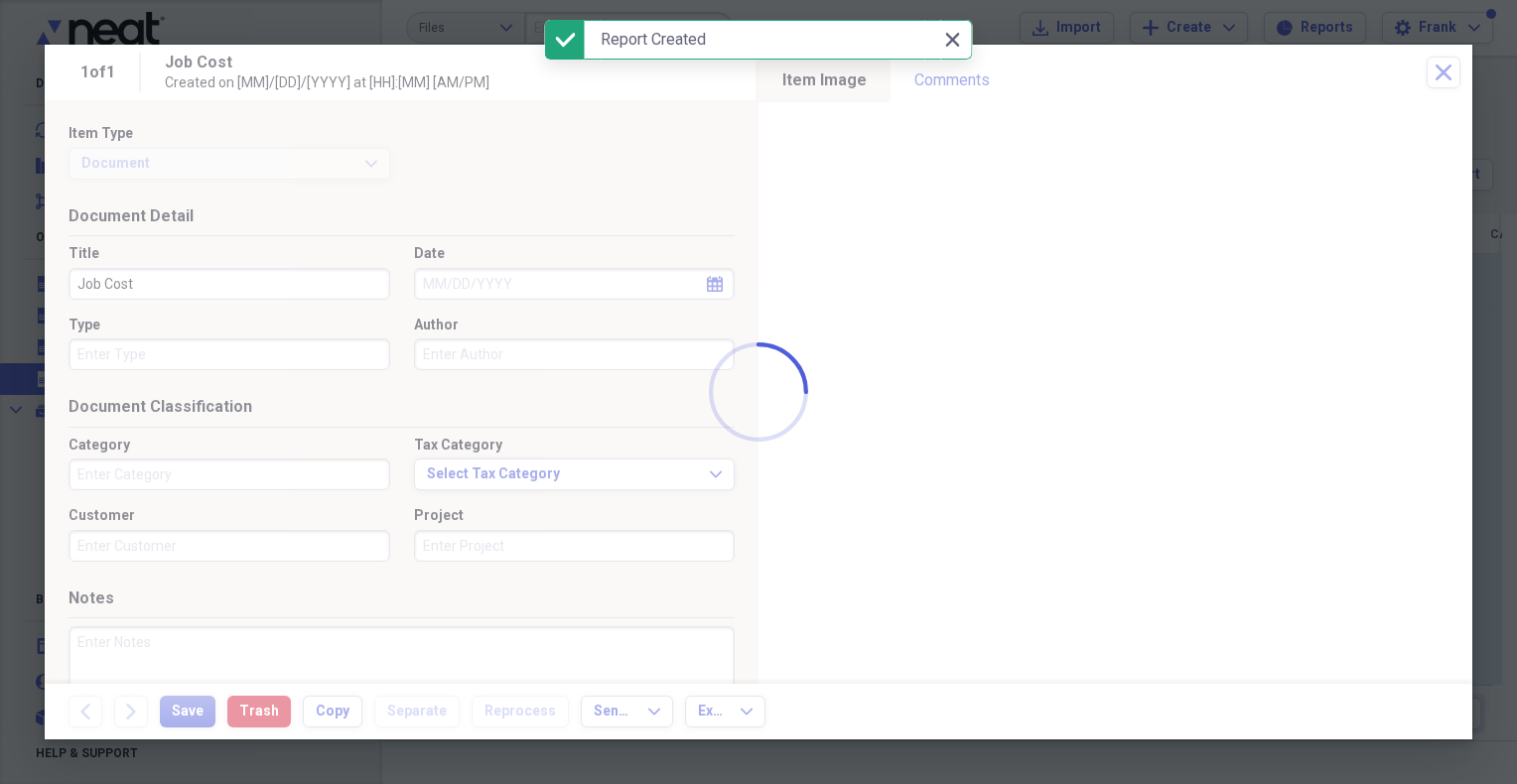 scroll, scrollTop: 0, scrollLeft: 0, axis: both 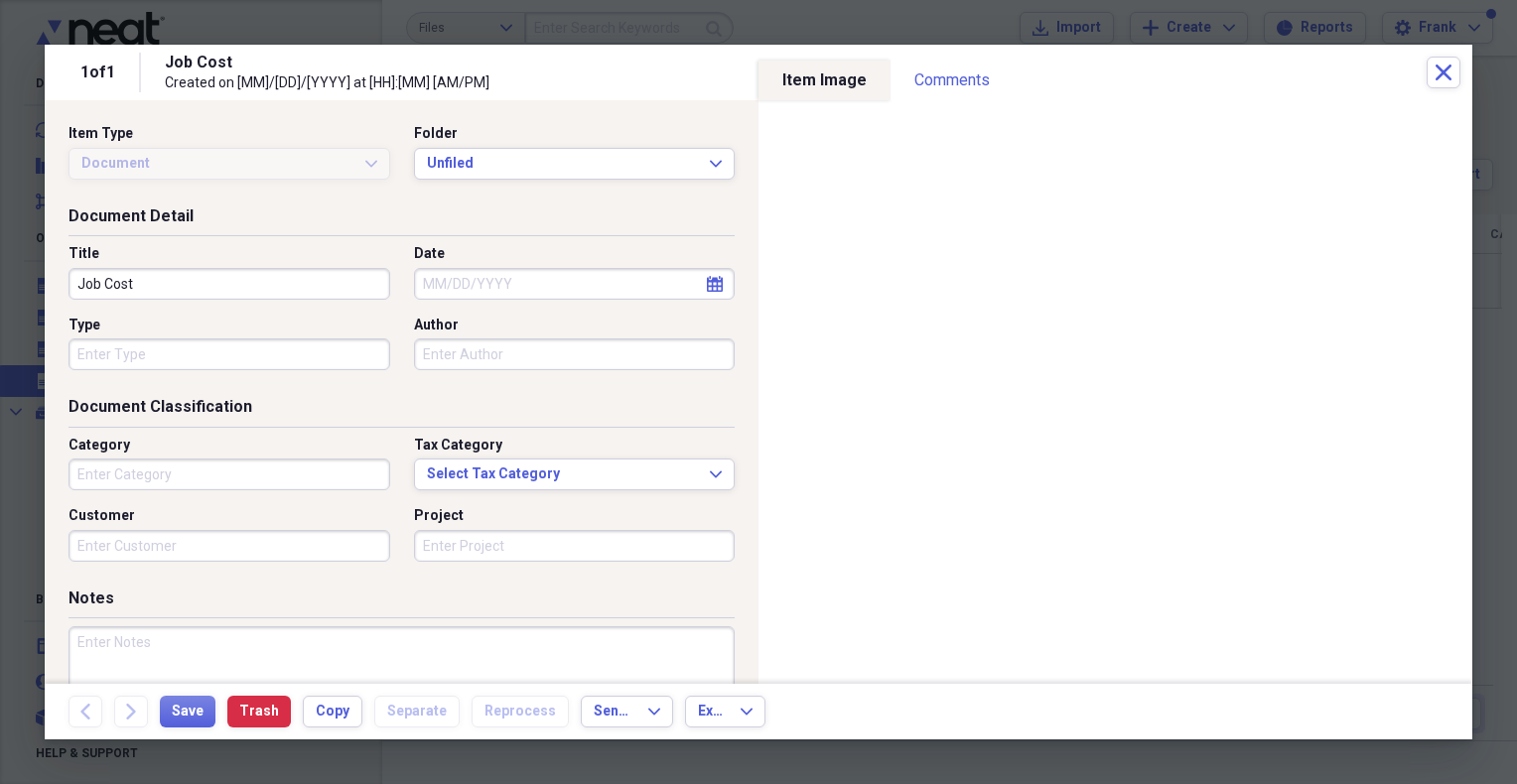 type on "Sports" 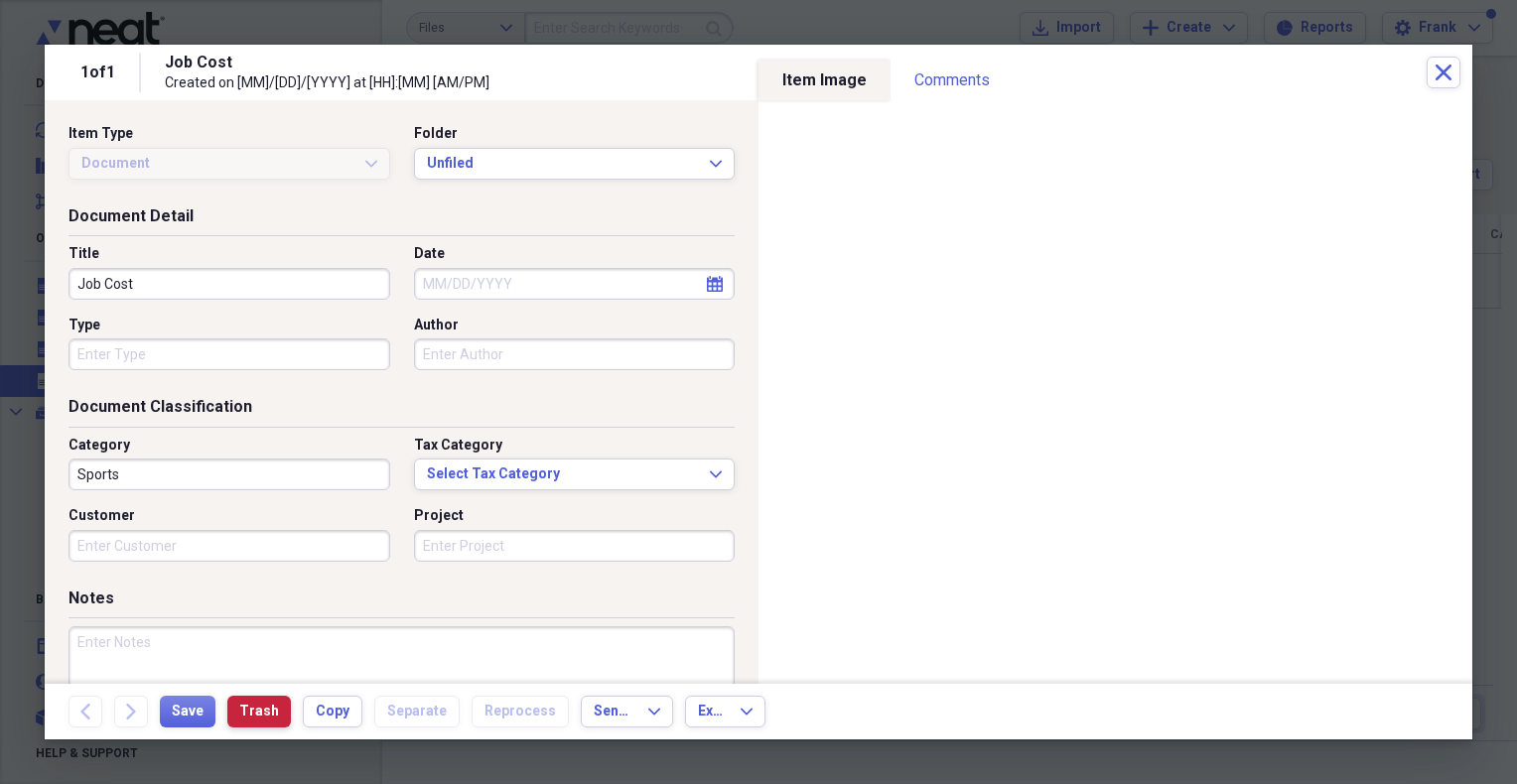 click on "Trash" at bounding box center (259, 712) 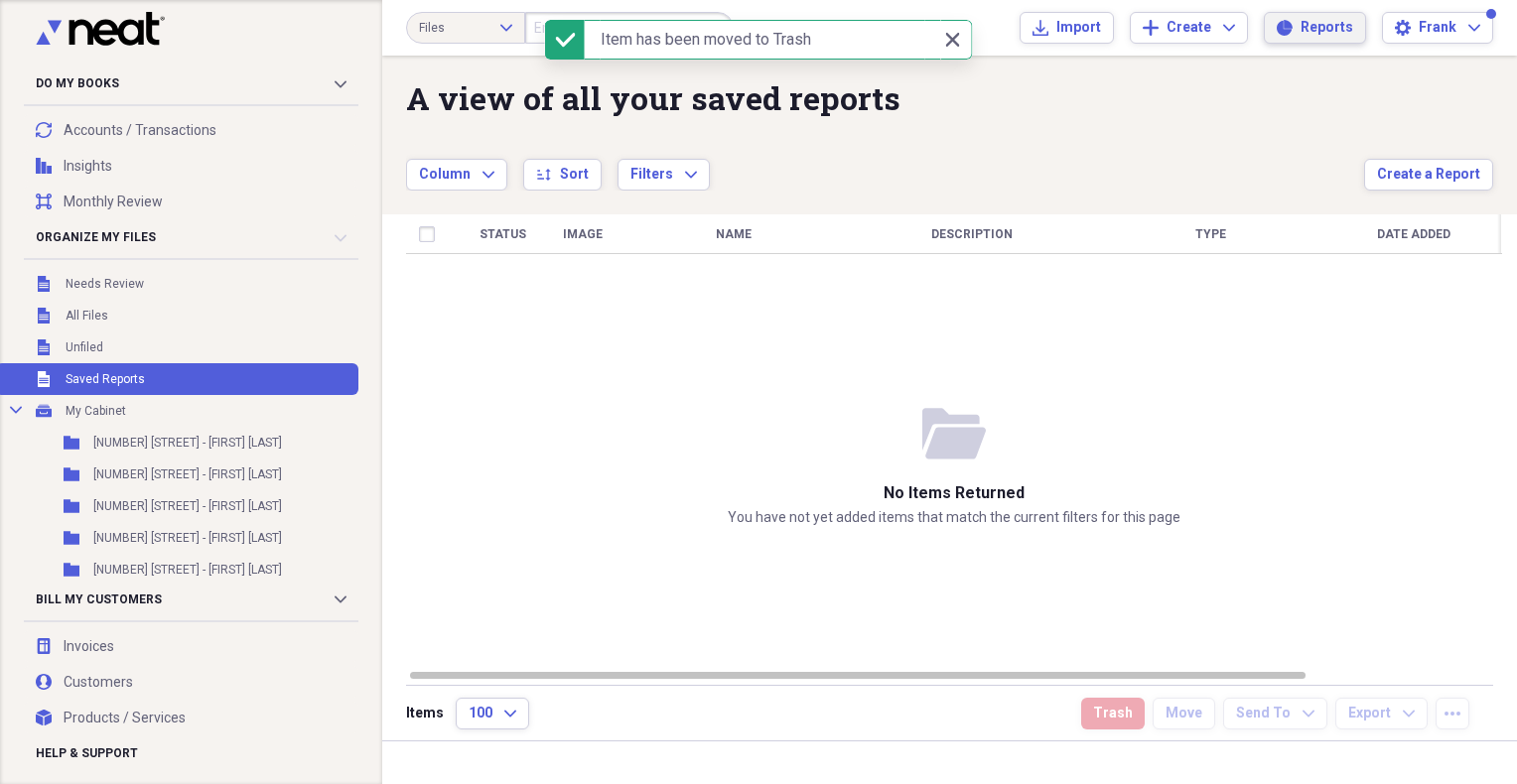 click on "Reports" at bounding box center [1326, 28] 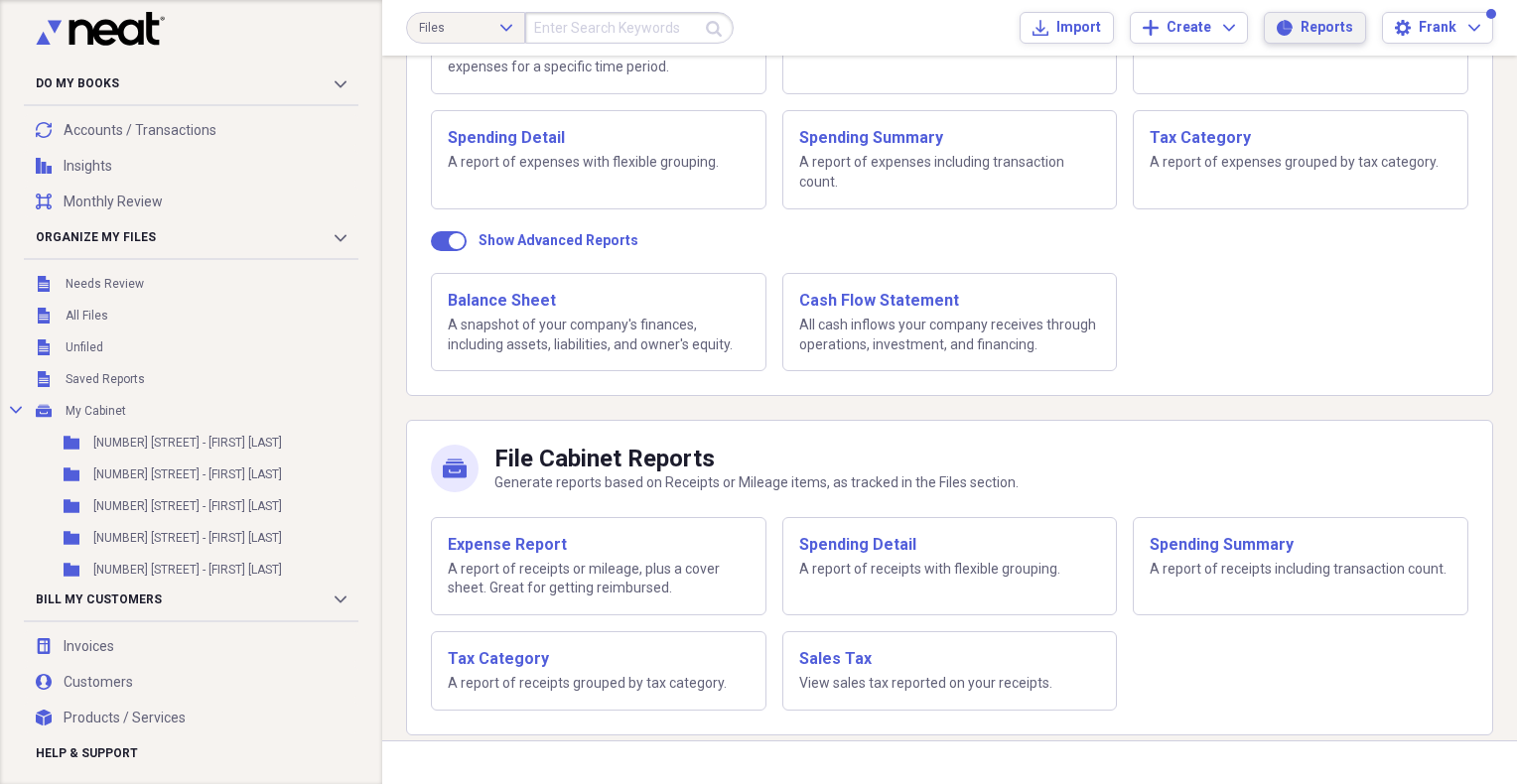 scroll, scrollTop: 274, scrollLeft: 0, axis: vertical 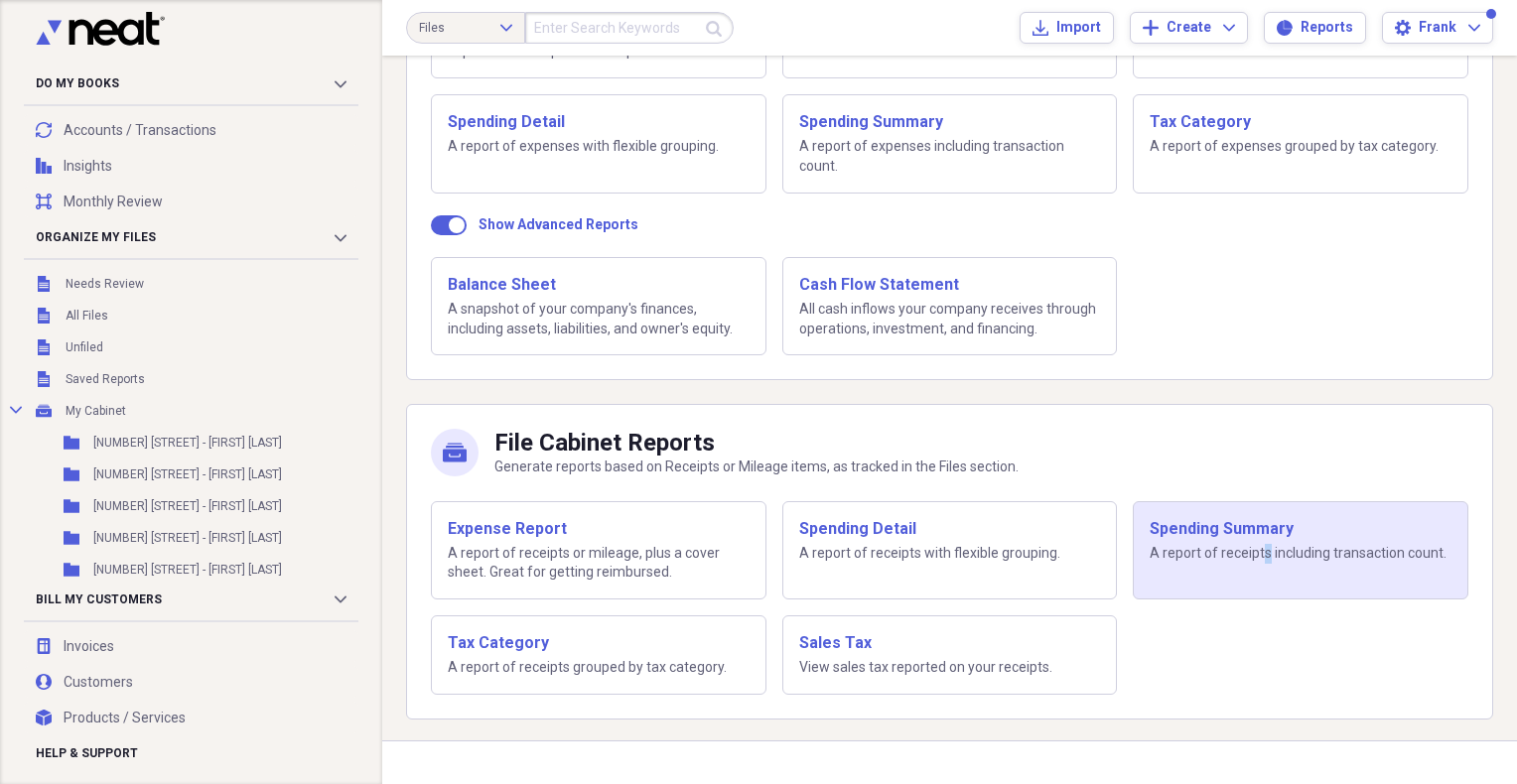 click on "A report of receipts including transaction count." at bounding box center [1301, 554] 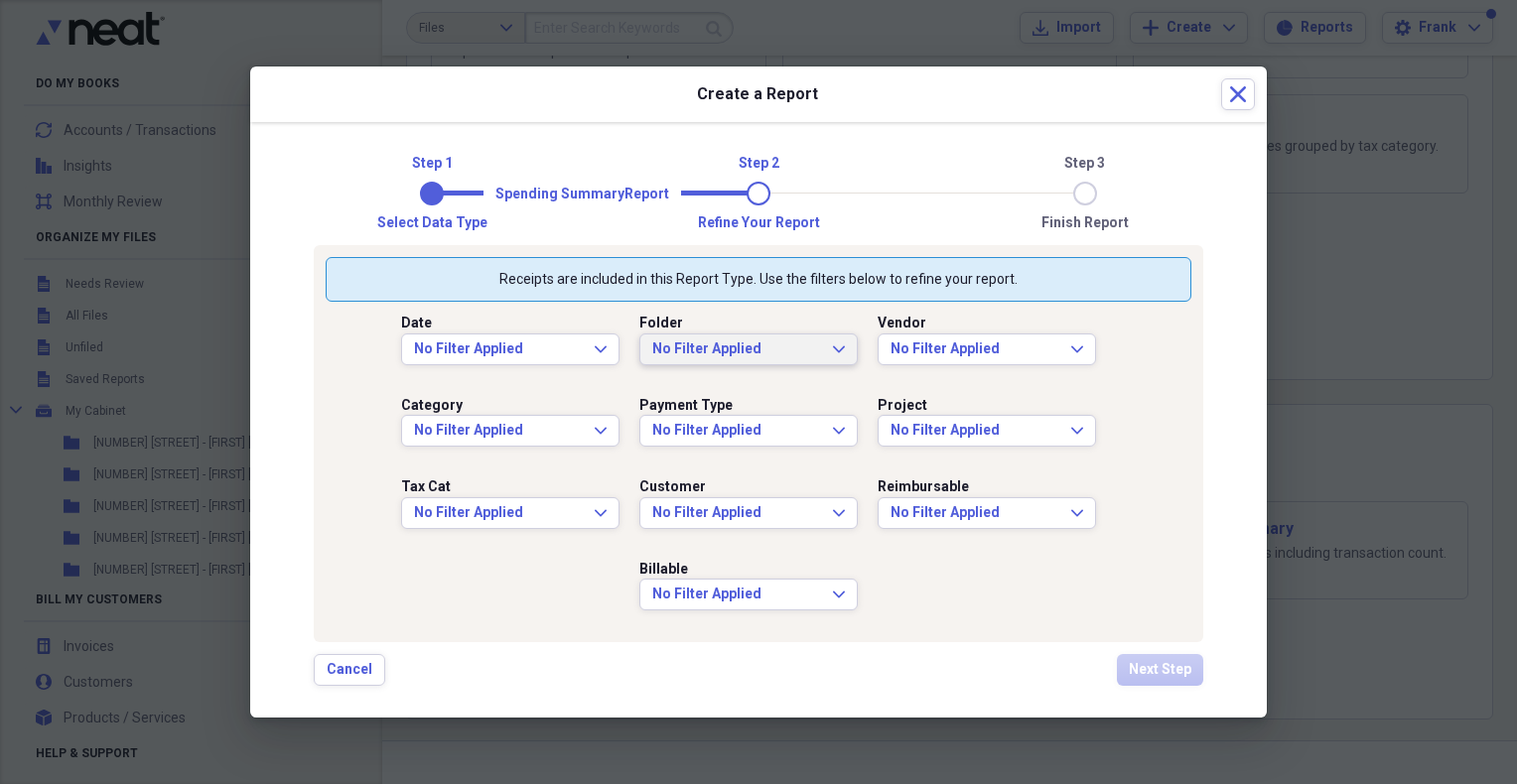 click on "Expand" 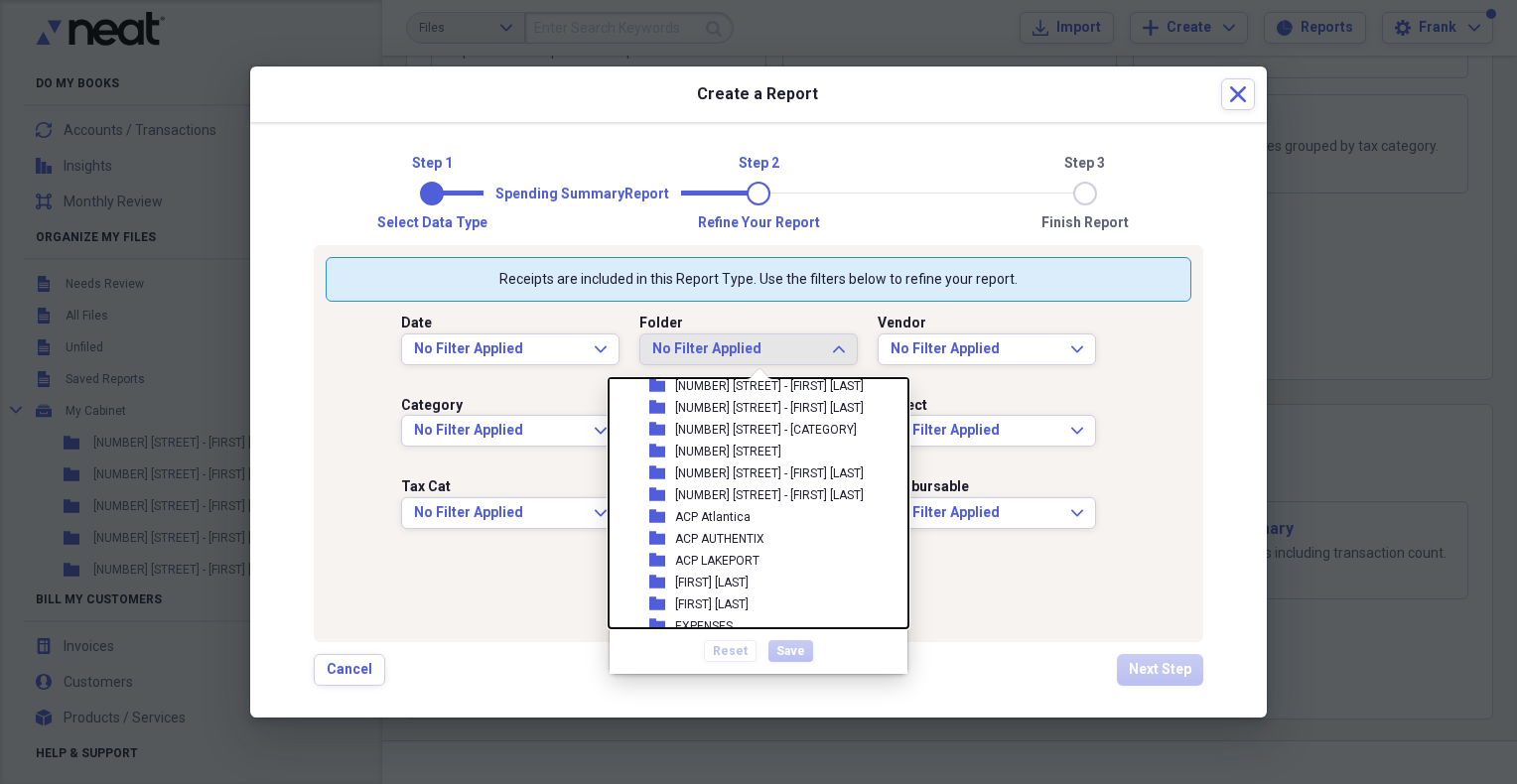 scroll, scrollTop: 165, scrollLeft: 0, axis: vertical 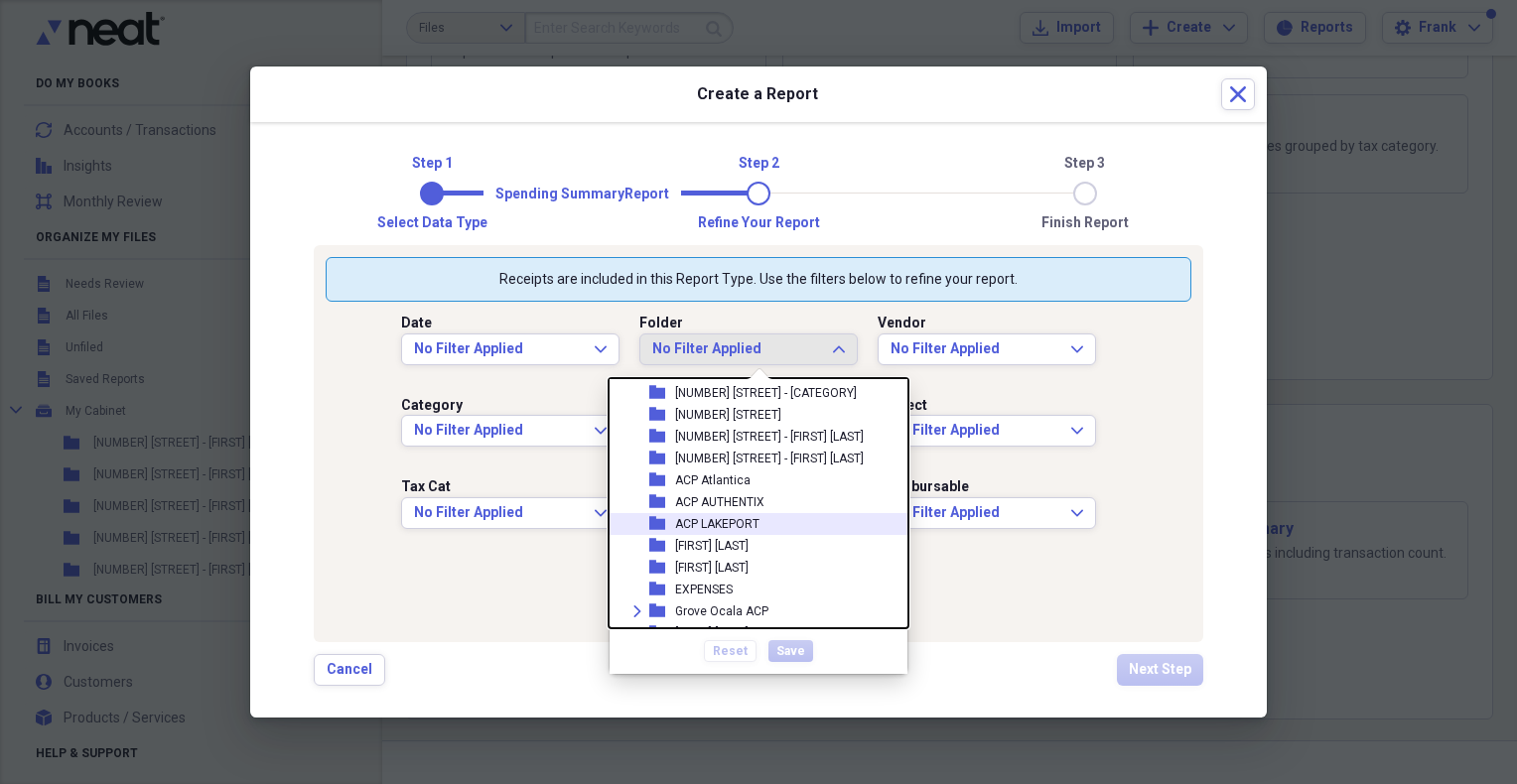 click on "ACP LAKEPORT" at bounding box center [717, 524] 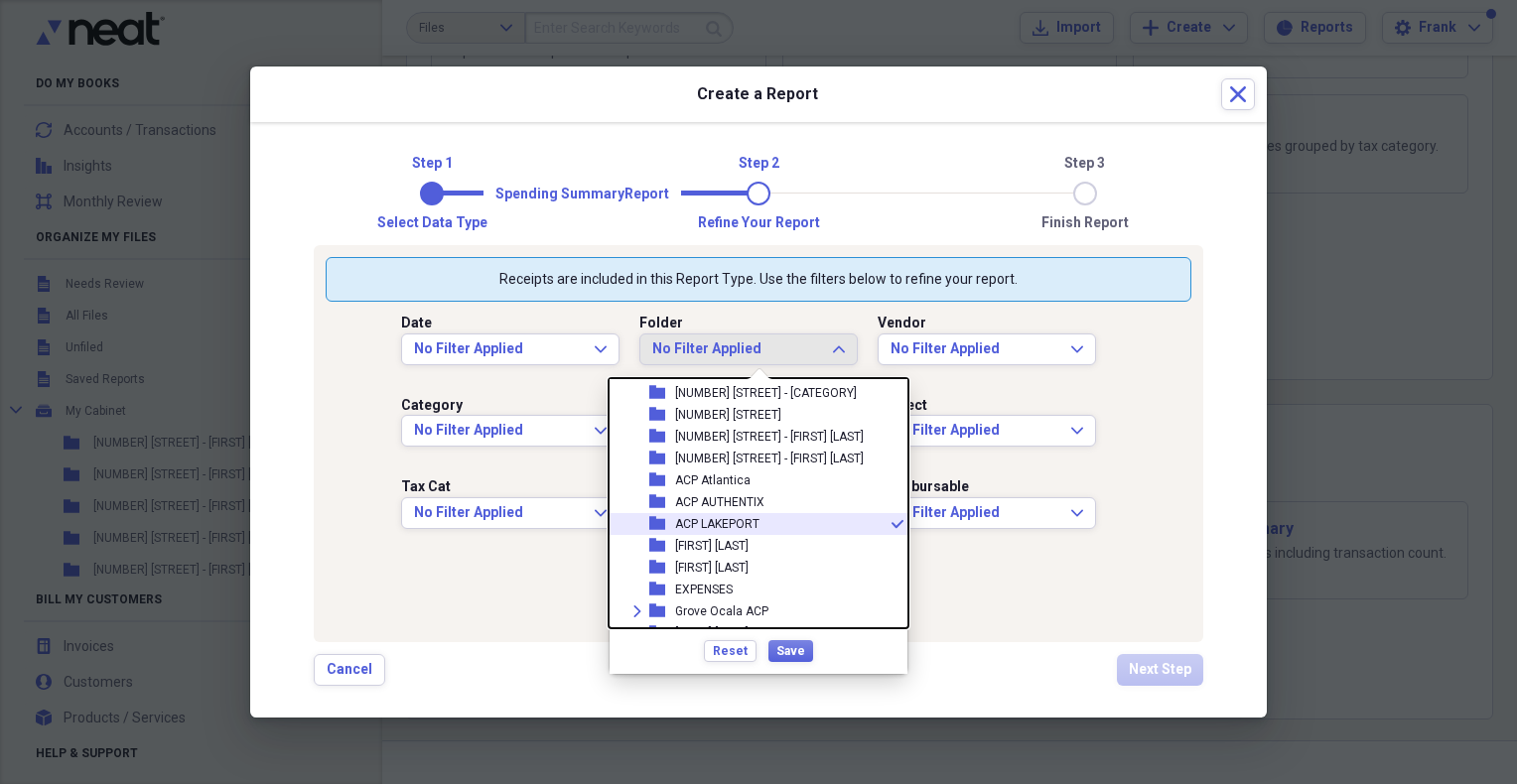 click on "ACP LAKEPORT" at bounding box center (717, 524) 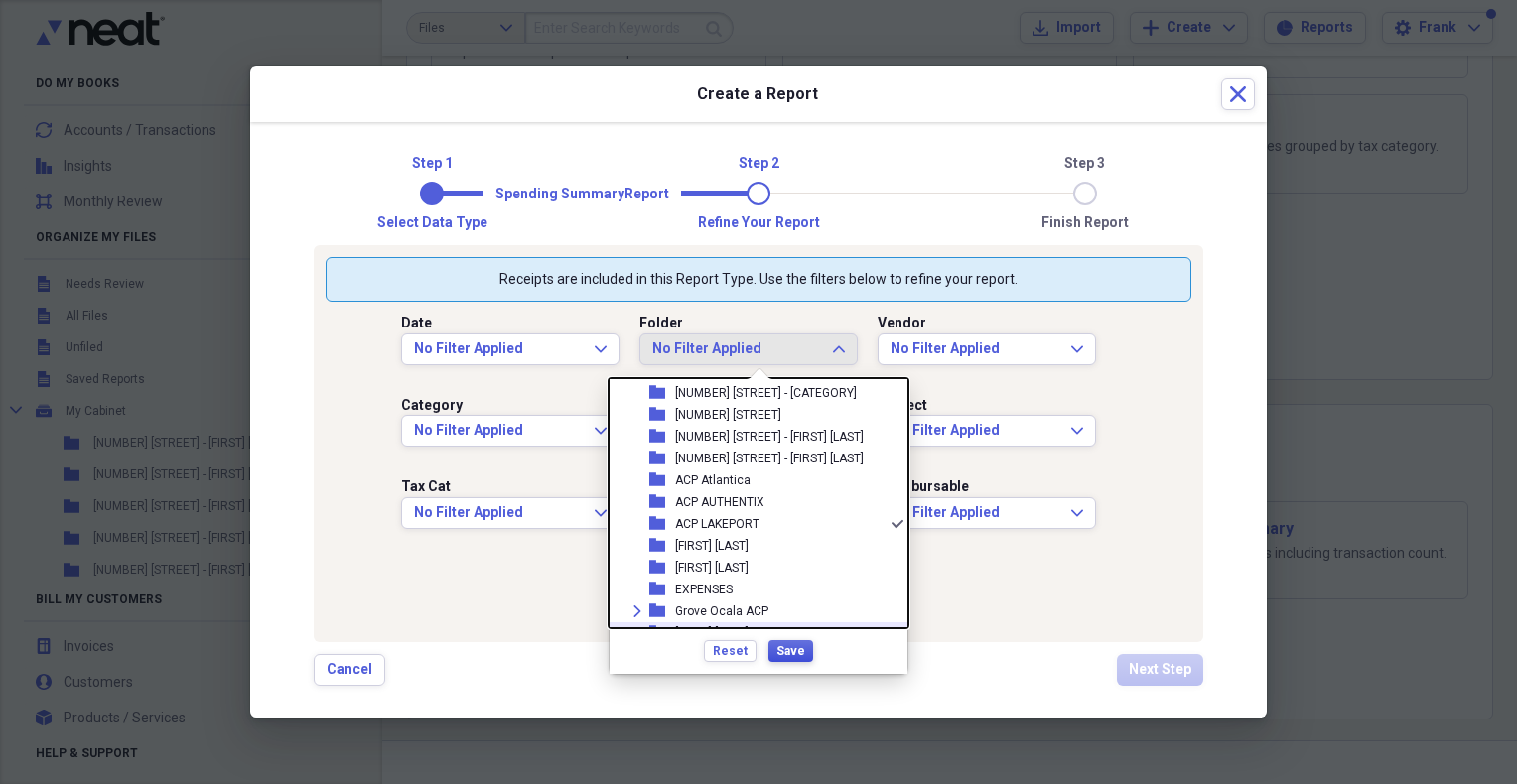 click on "Save" at bounding box center (790, 651) 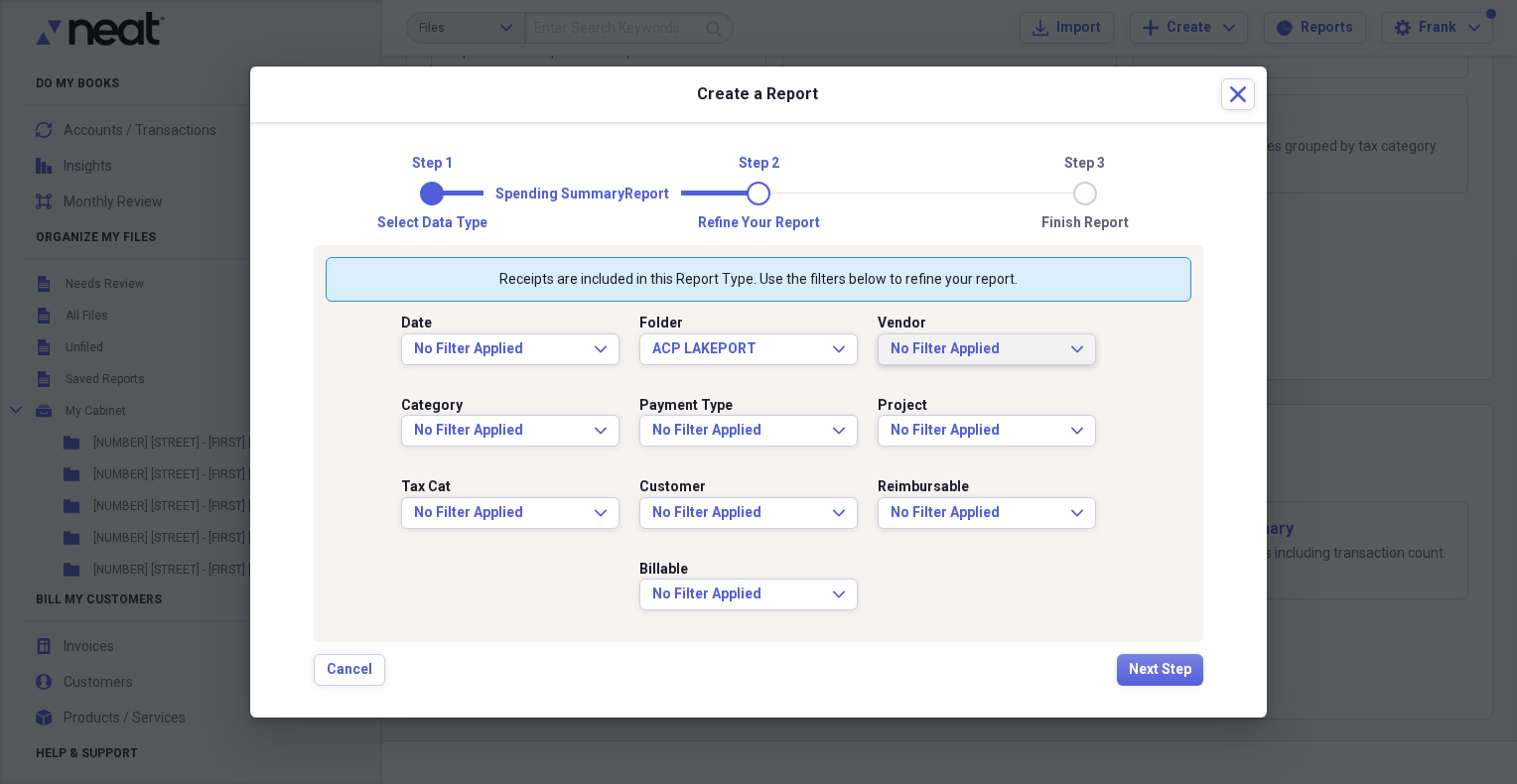 click on "Expand" 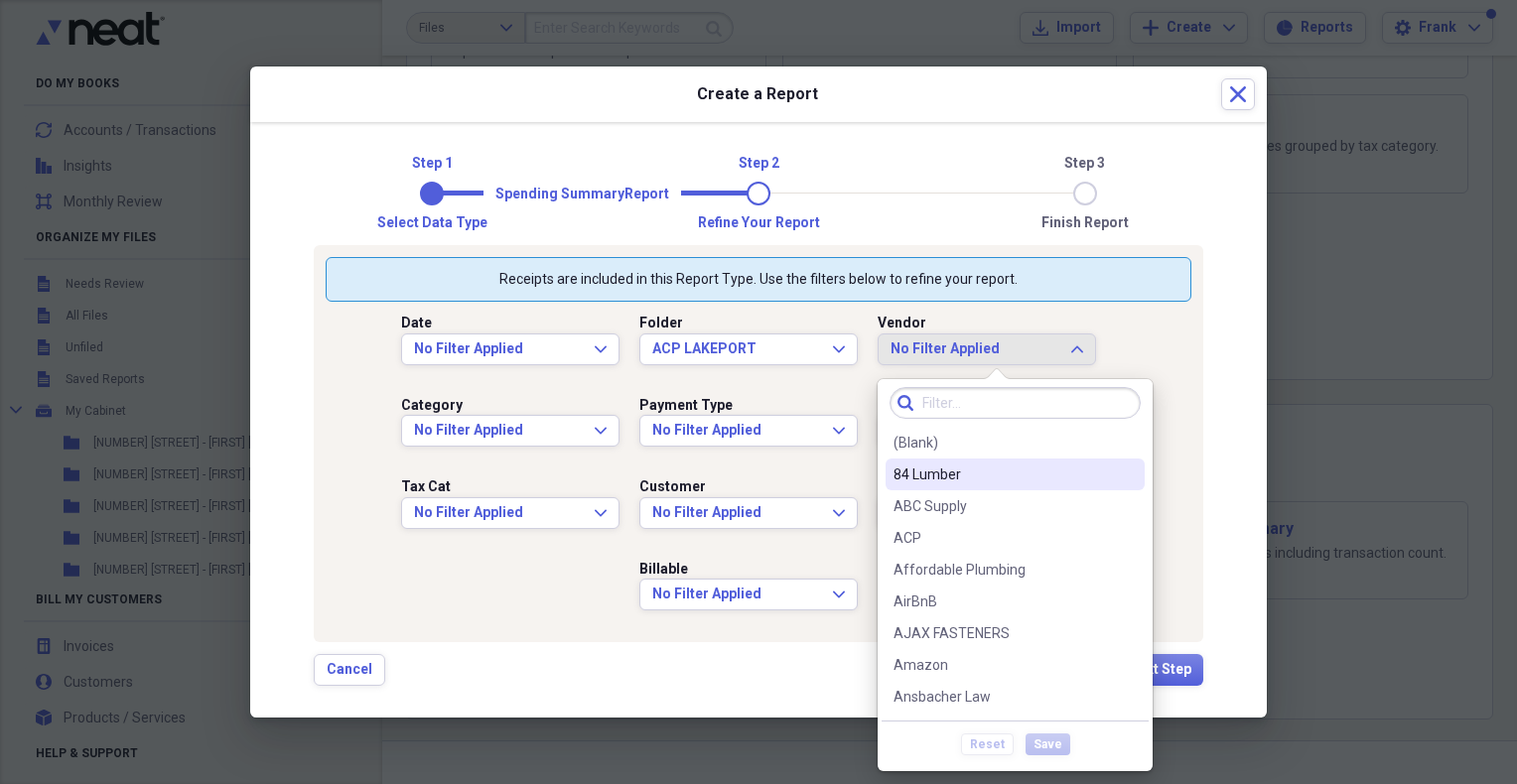 scroll, scrollTop: 165, scrollLeft: 0, axis: vertical 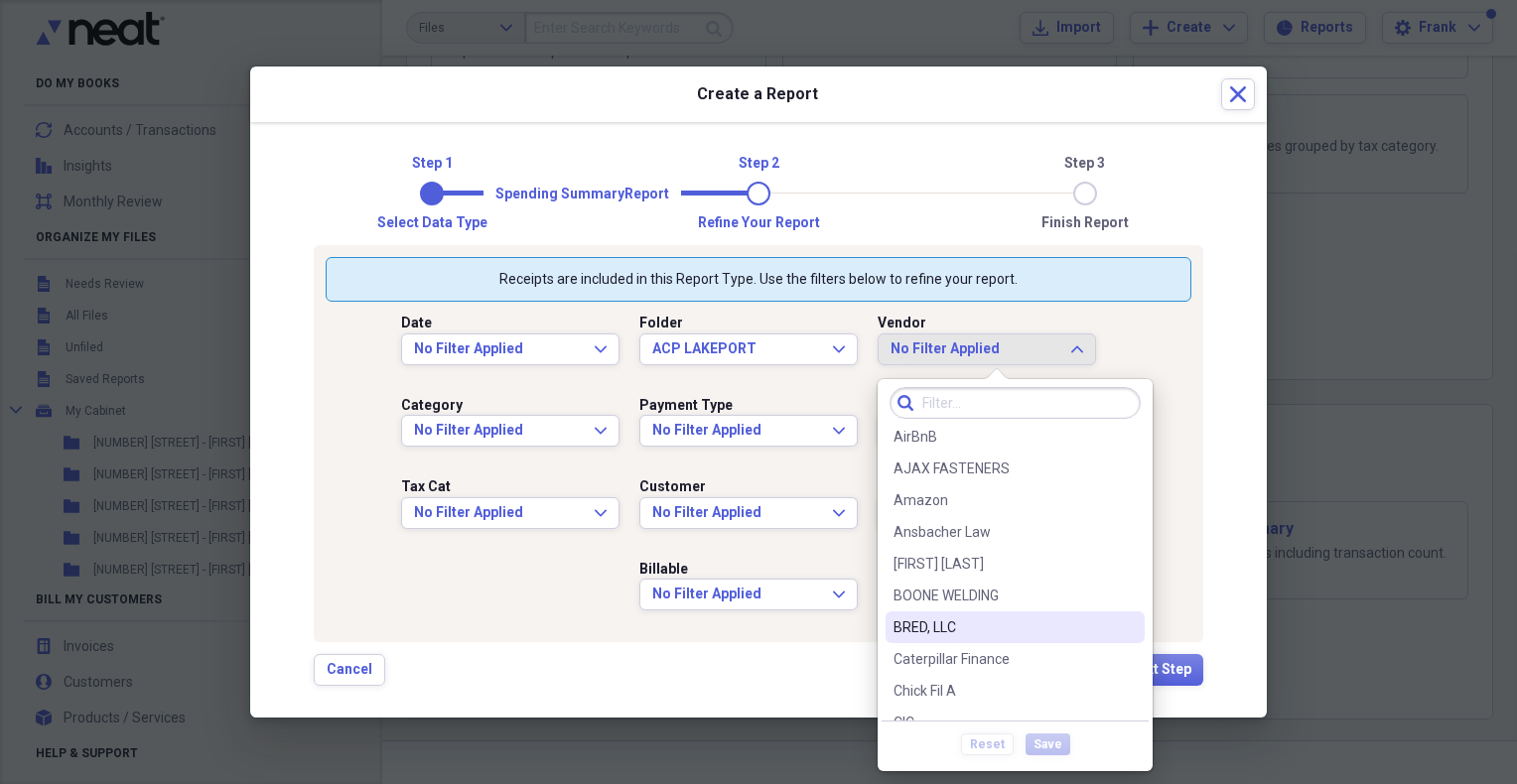 click on "BRED, LLC" at bounding box center [1003, 627] 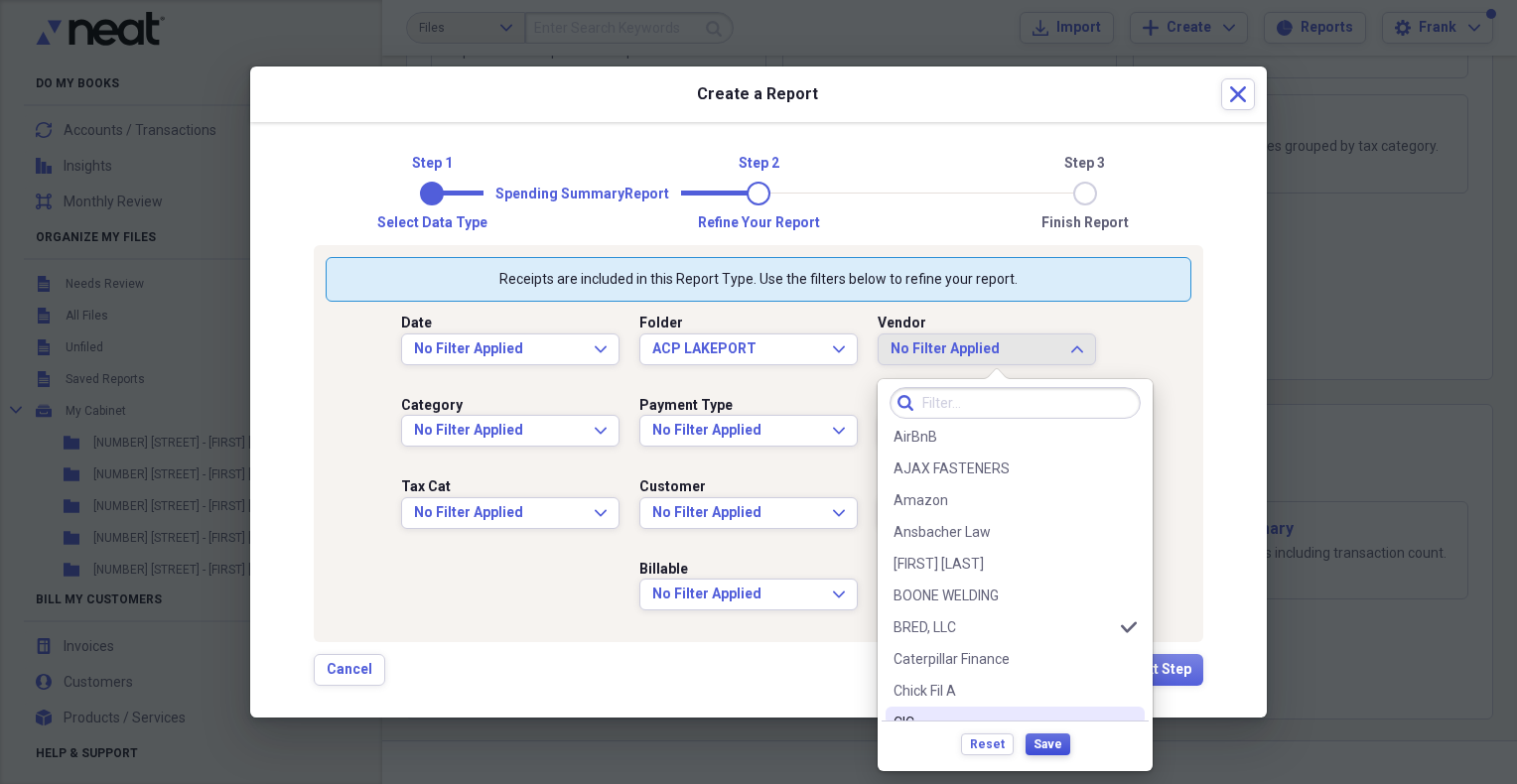 click on "Save" at bounding box center [1047, 744] 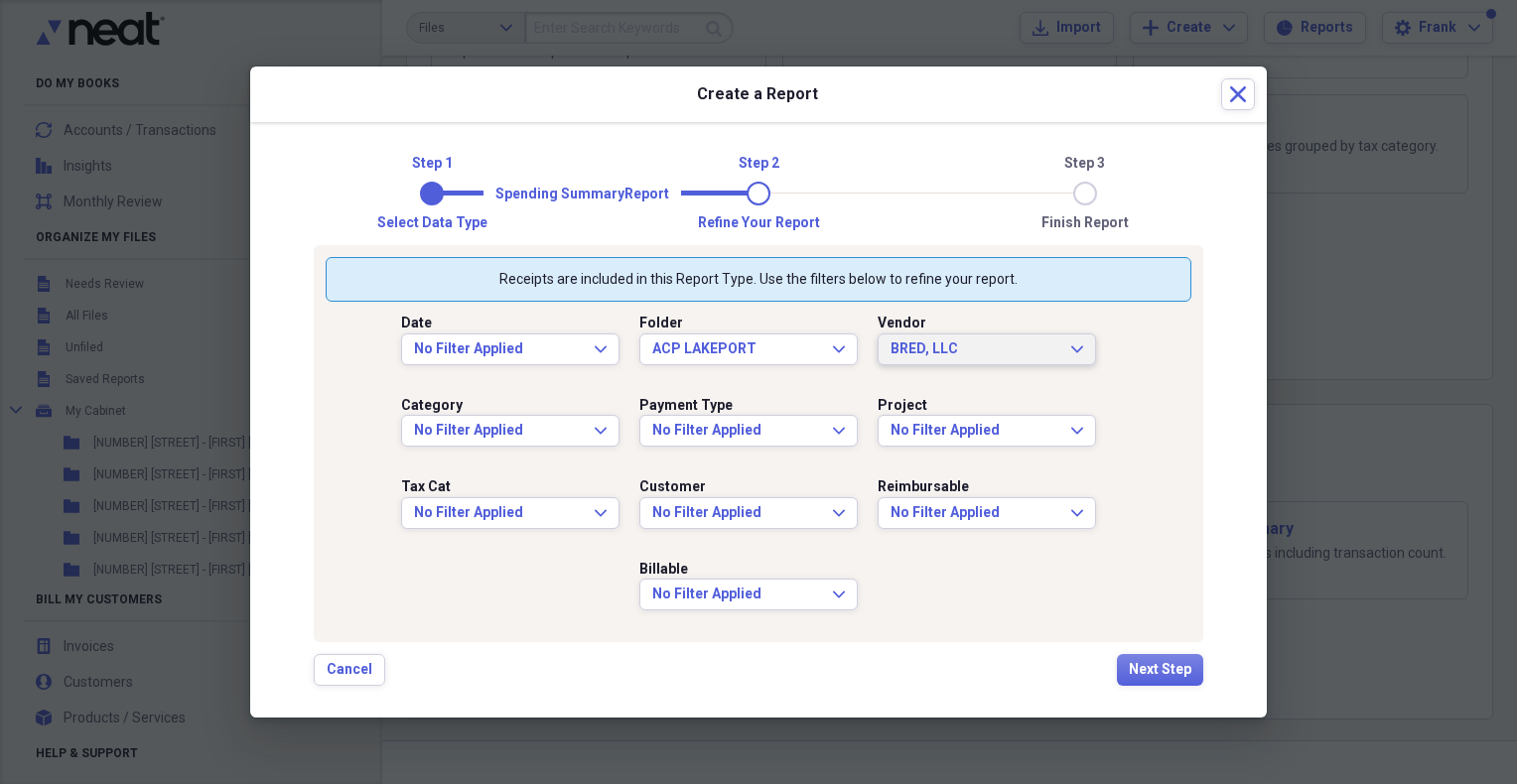 scroll, scrollTop: 0, scrollLeft: 0, axis: both 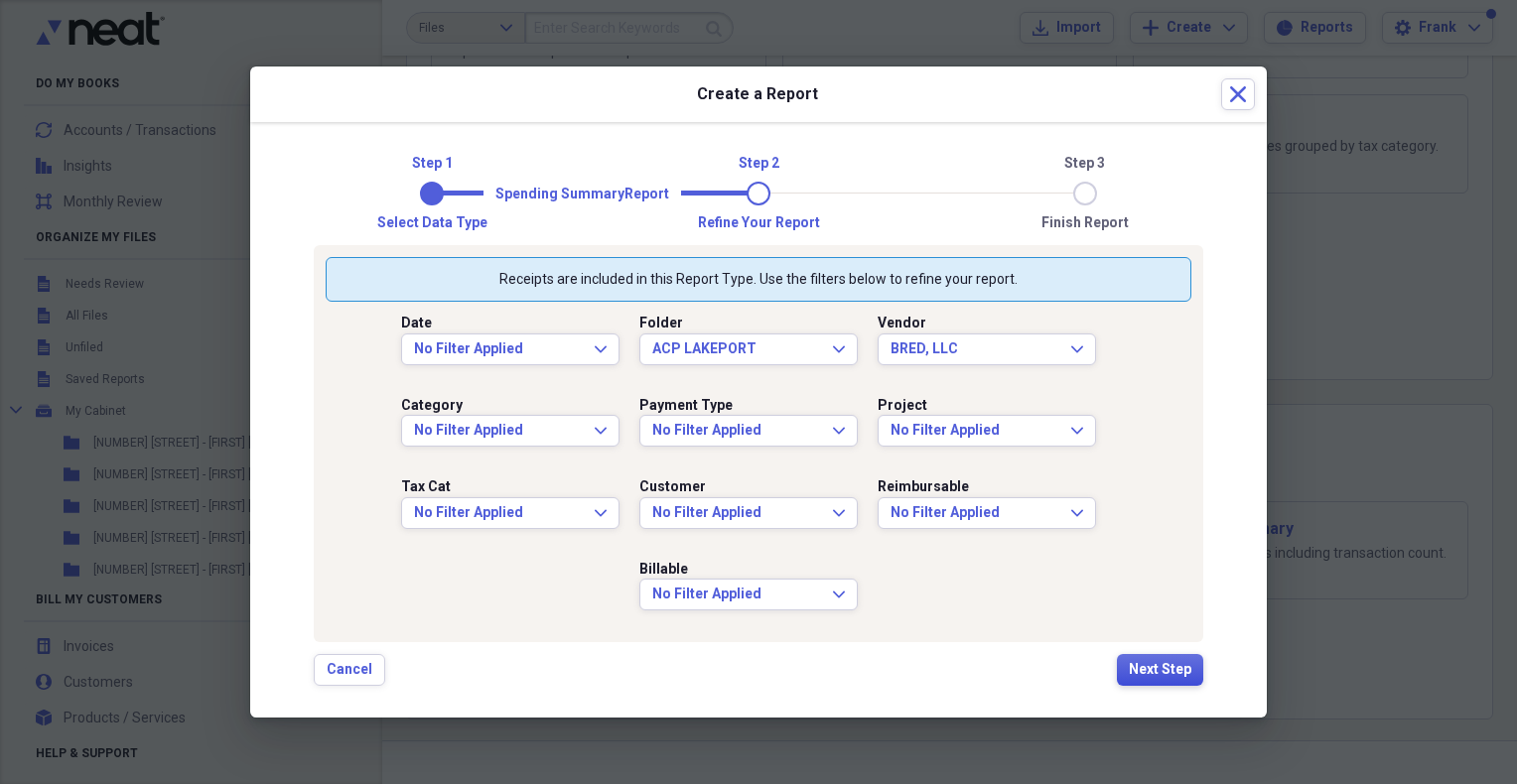 click on "Next Step" at bounding box center (1160, 670) 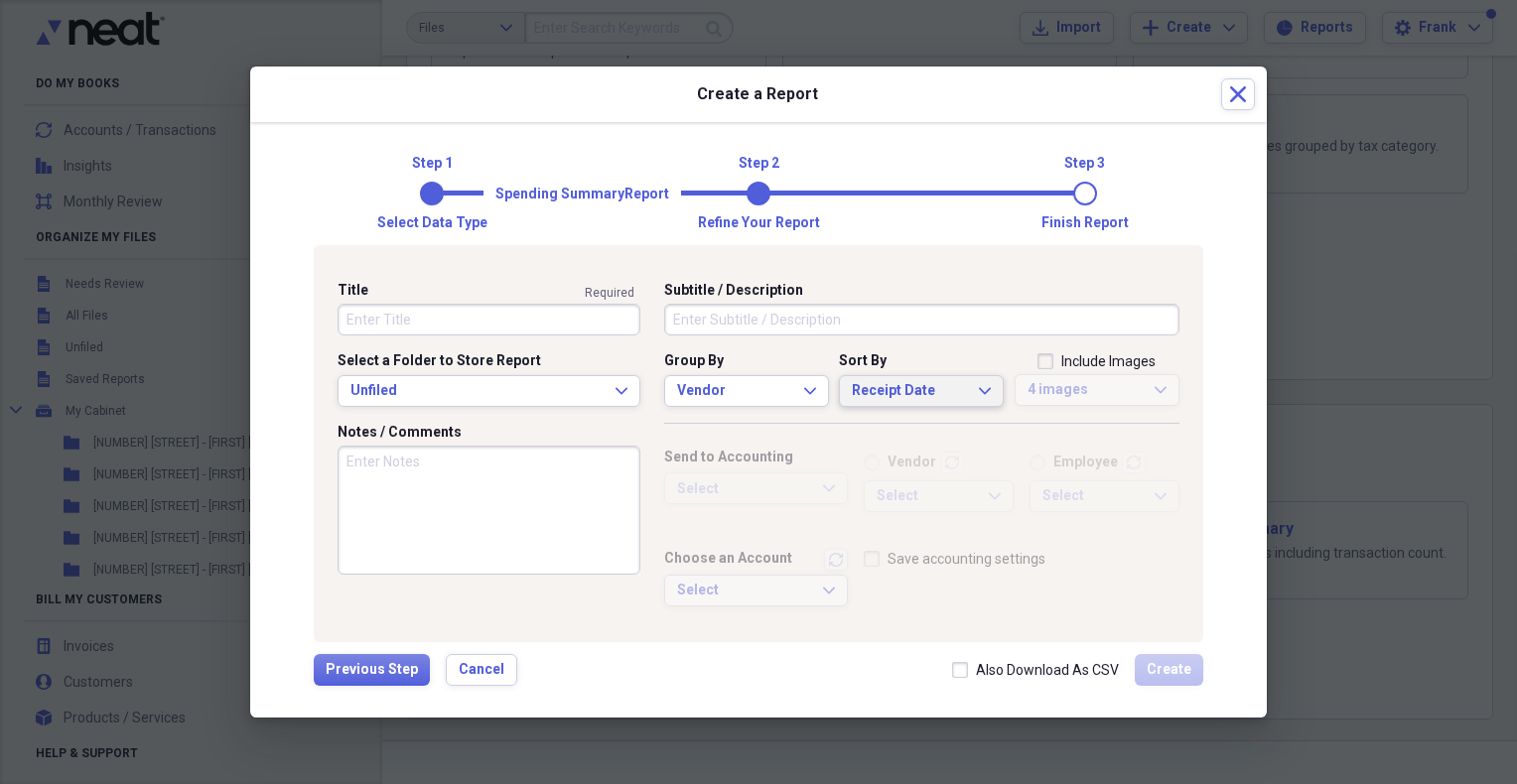 click on "Receipt Date Expand" at bounding box center (921, 391) 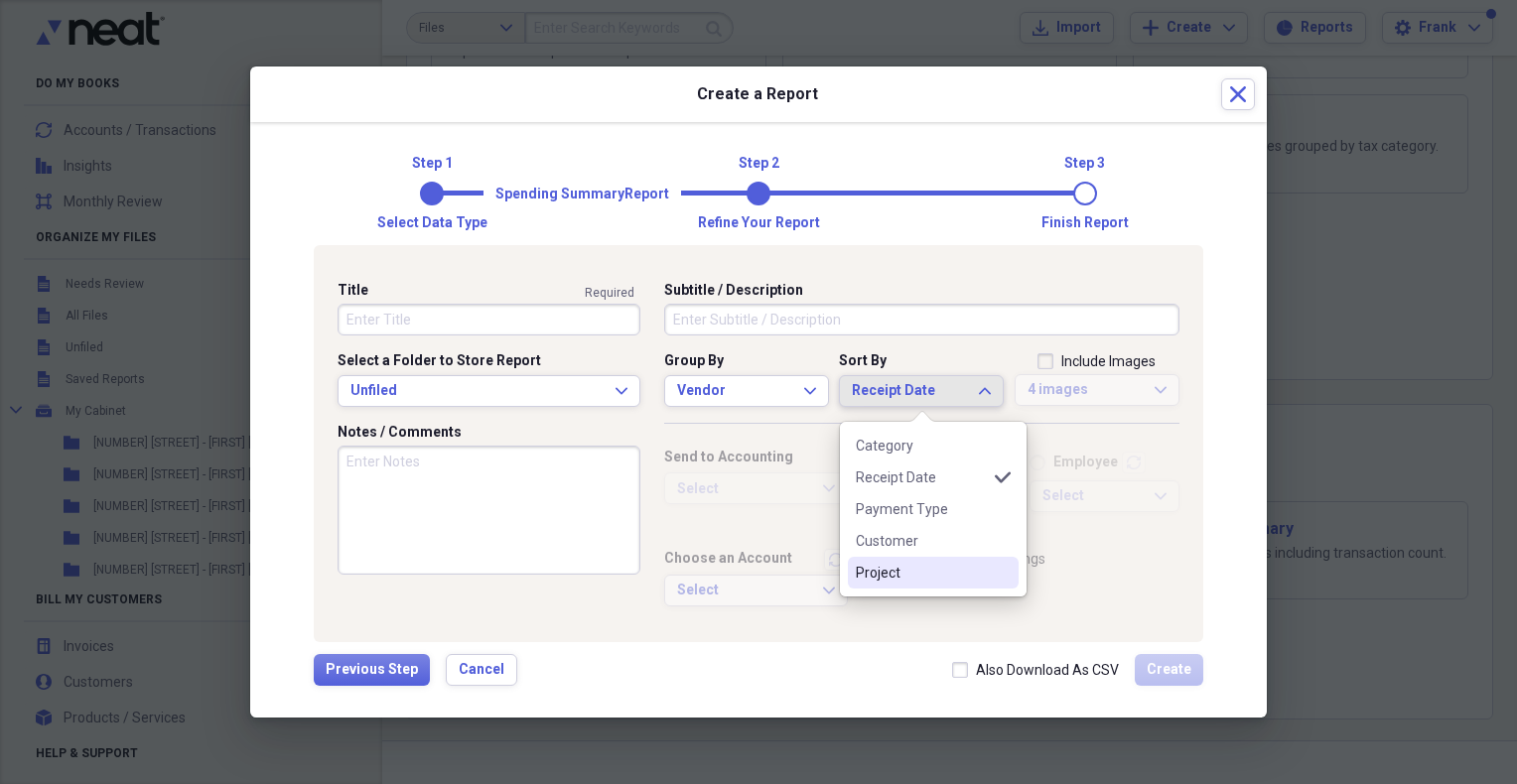 click on "Project" at bounding box center (921, 573) 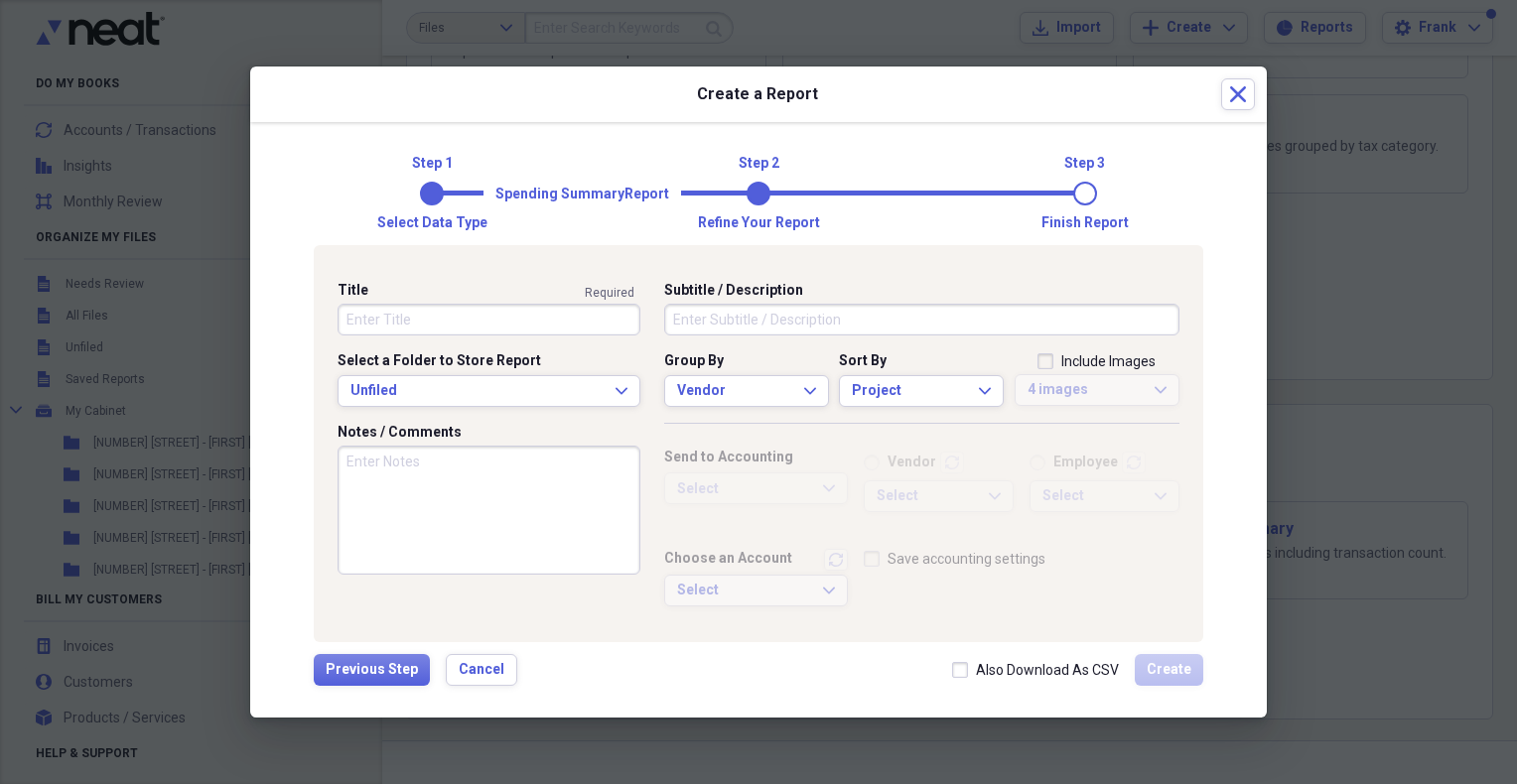 click on "Title" at bounding box center (488, 320) 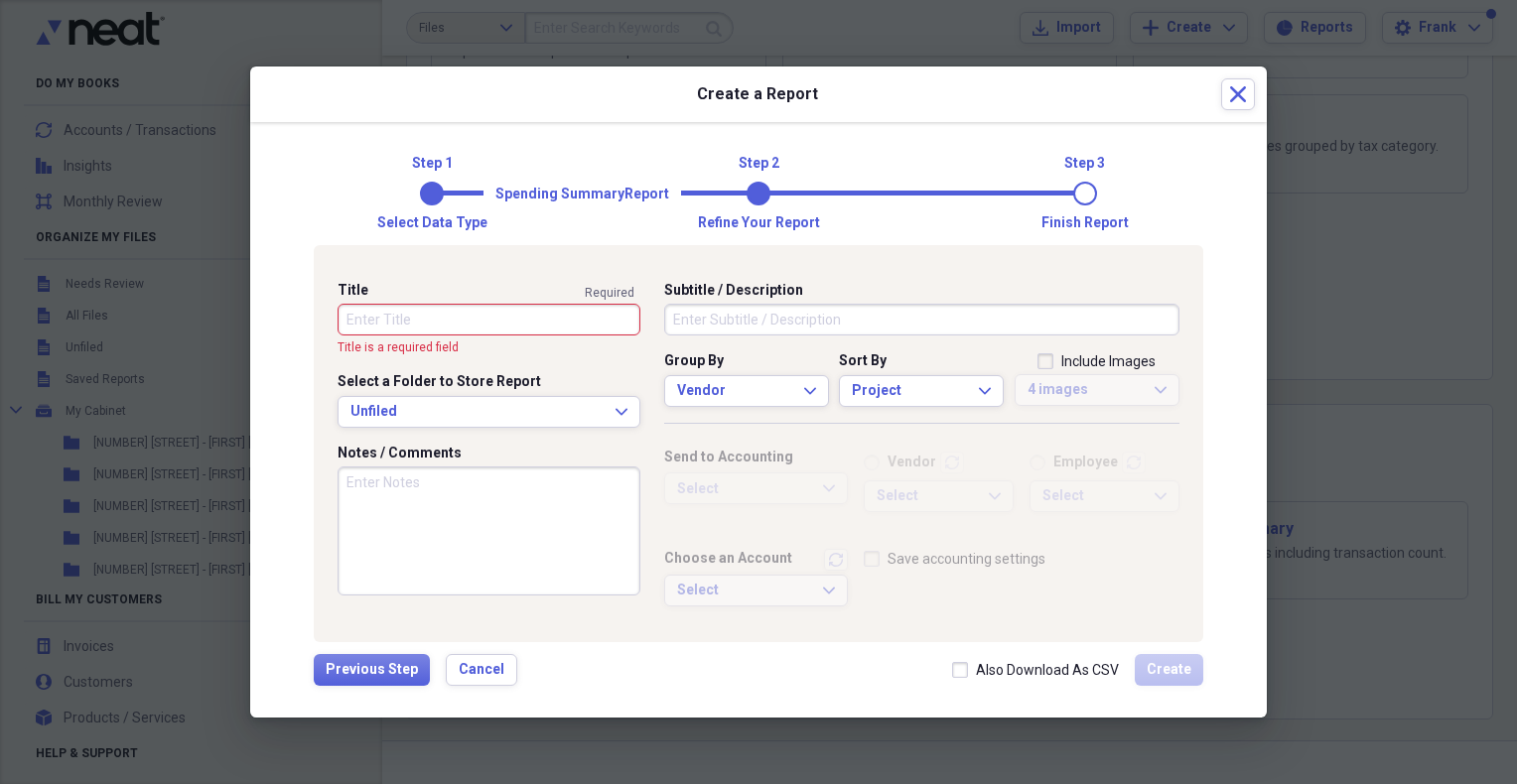 click on "Title" at bounding box center [488, 320] 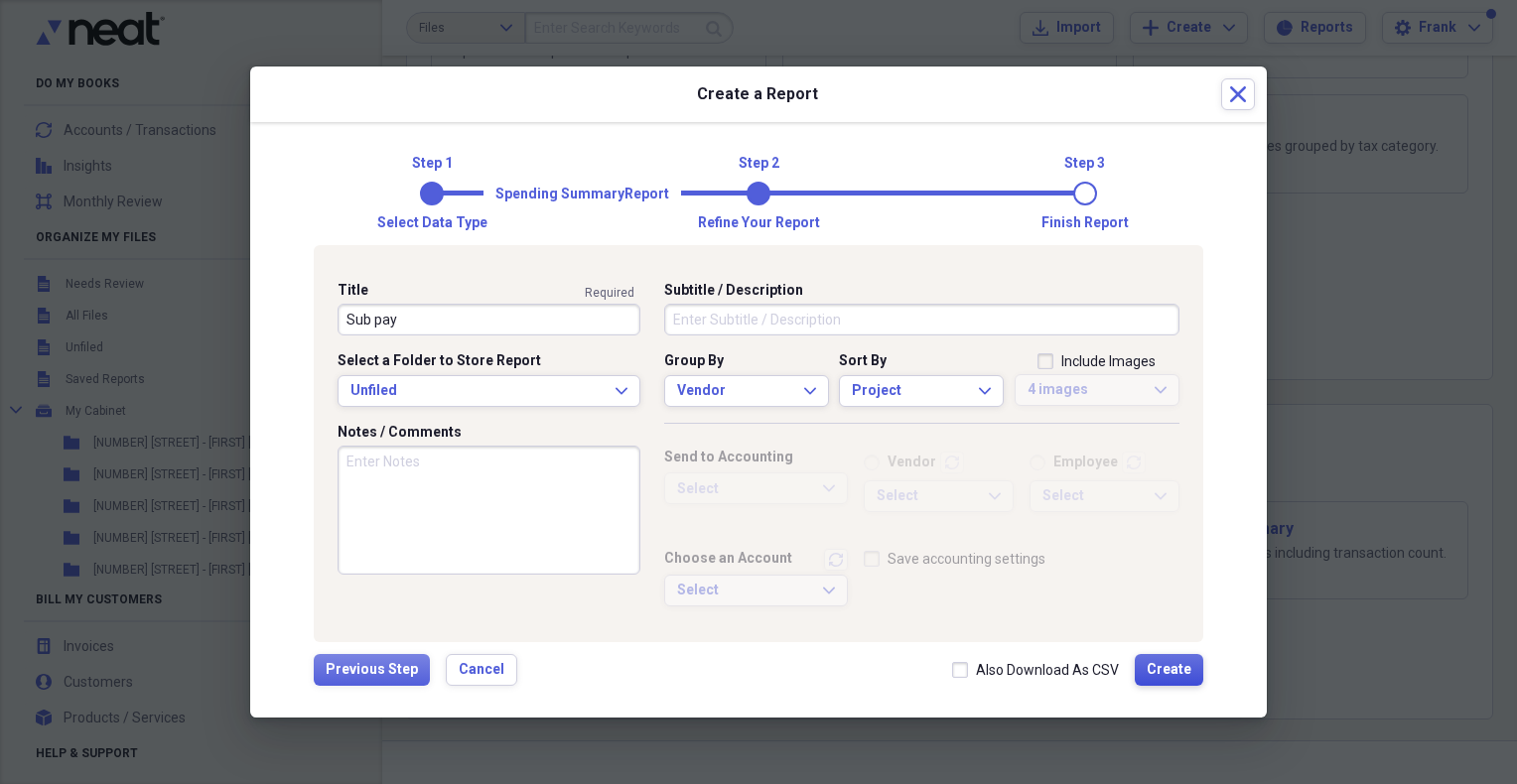 type on "Sub pay" 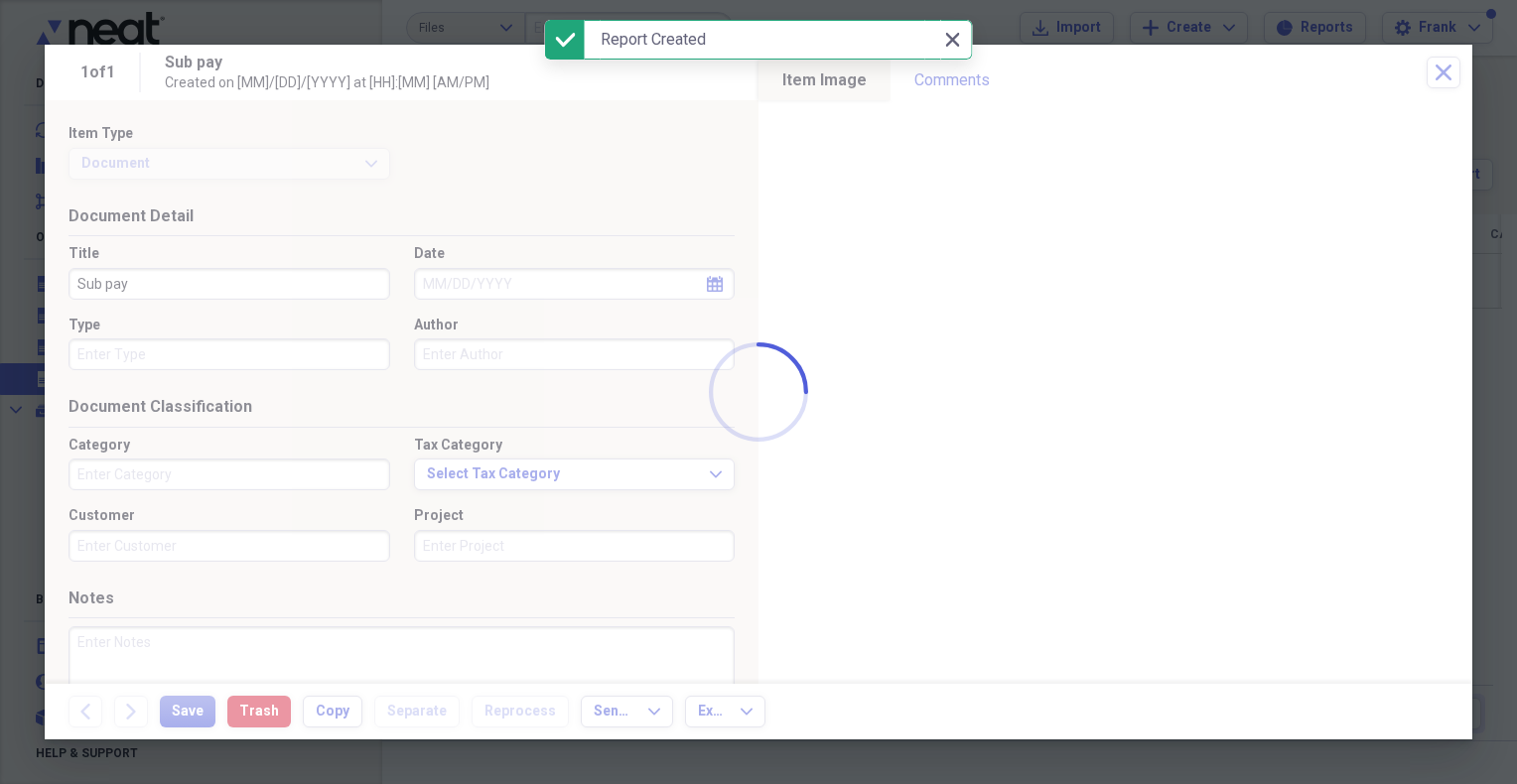 scroll, scrollTop: 0, scrollLeft: 0, axis: both 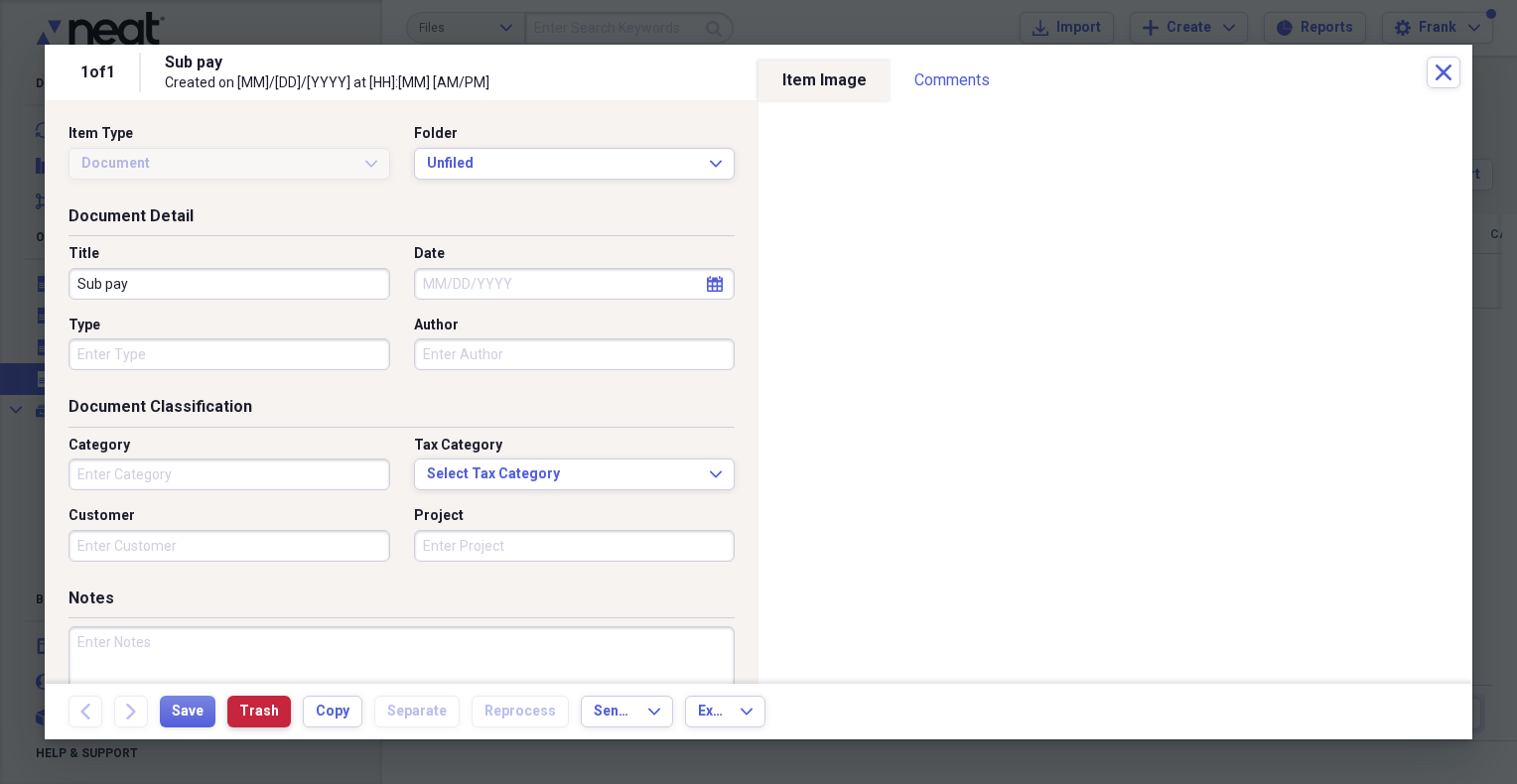 click on "Trash" at bounding box center [259, 712] 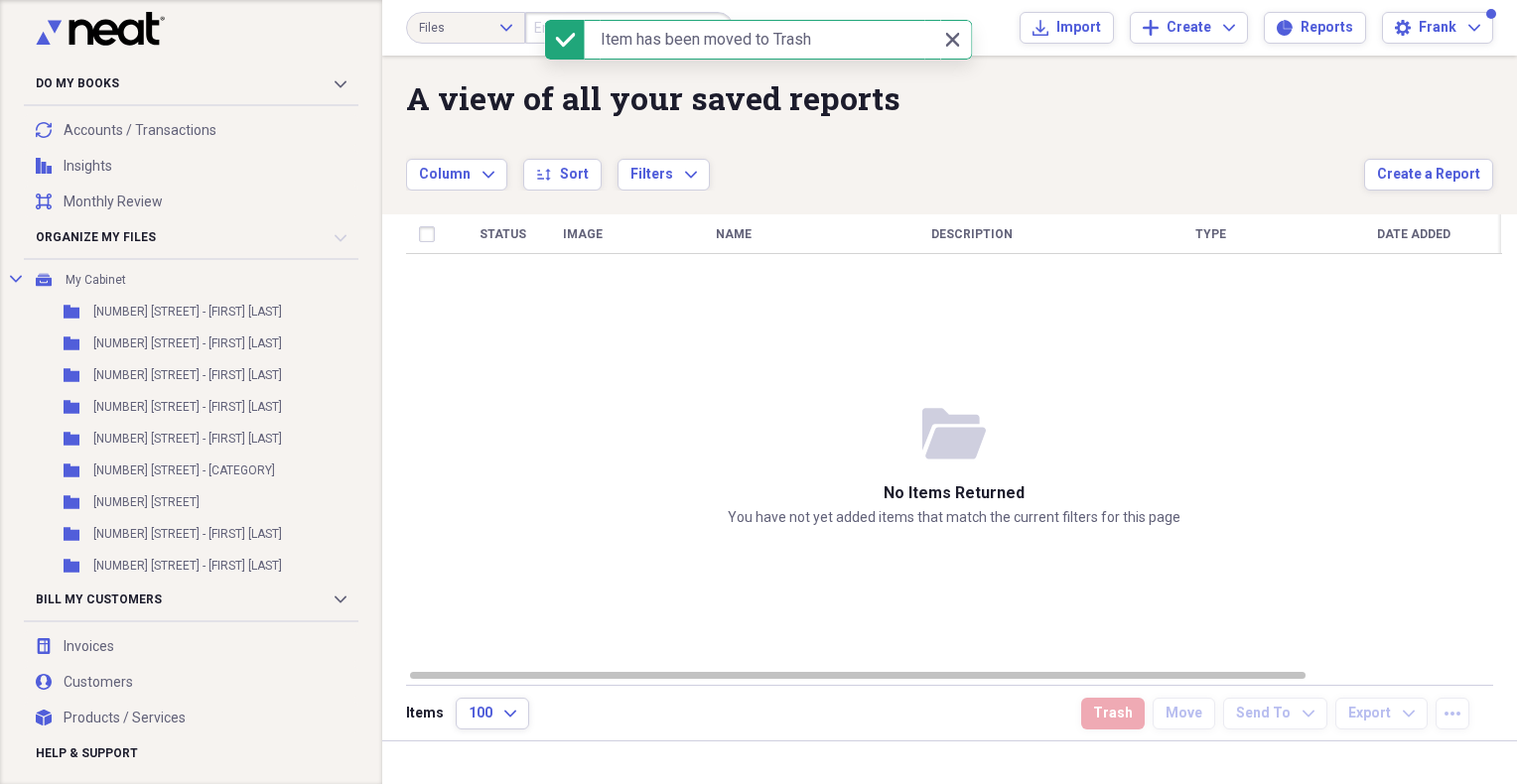 scroll, scrollTop: 165, scrollLeft: 0, axis: vertical 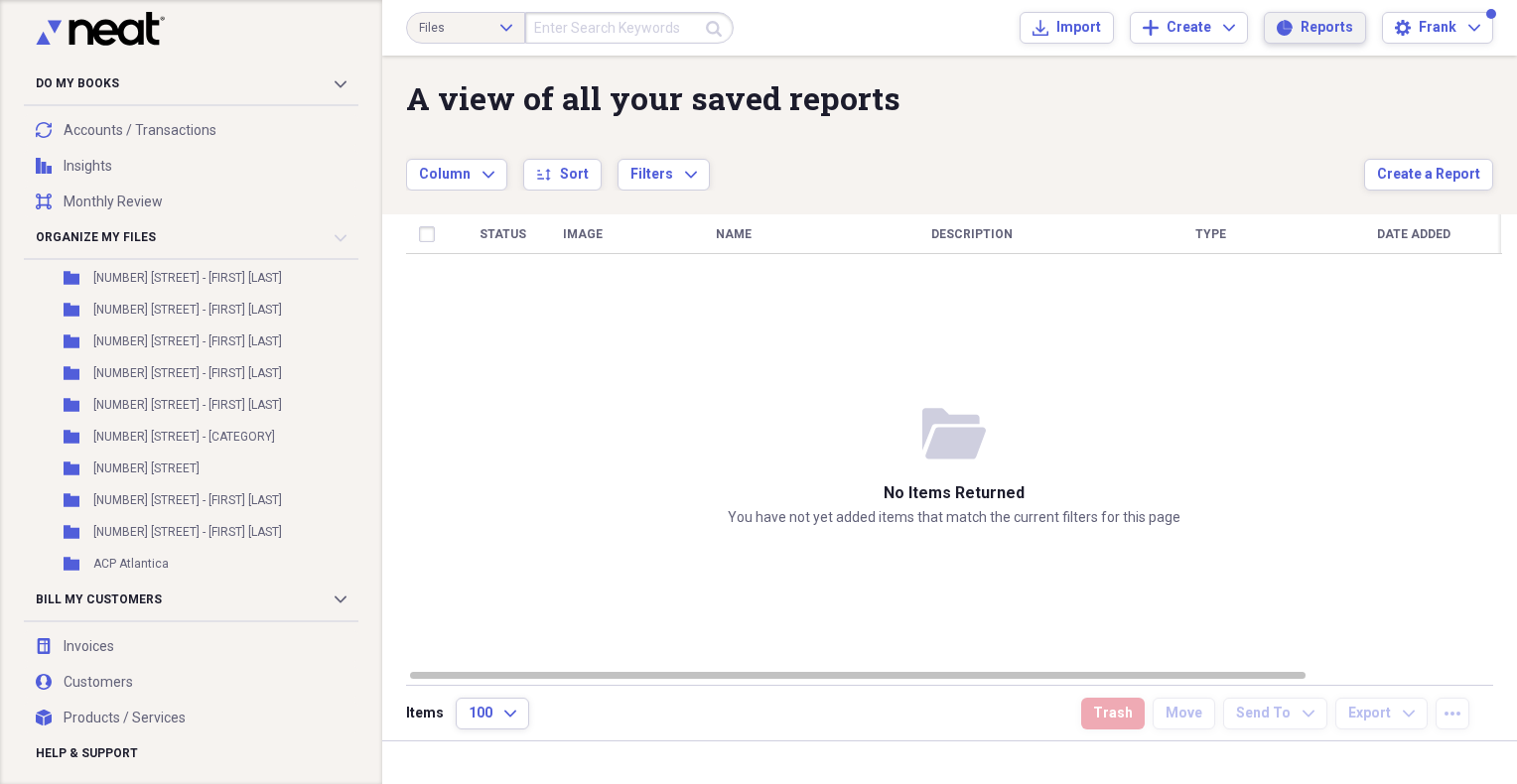 click on "Reports" at bounding box center [1326, 28] 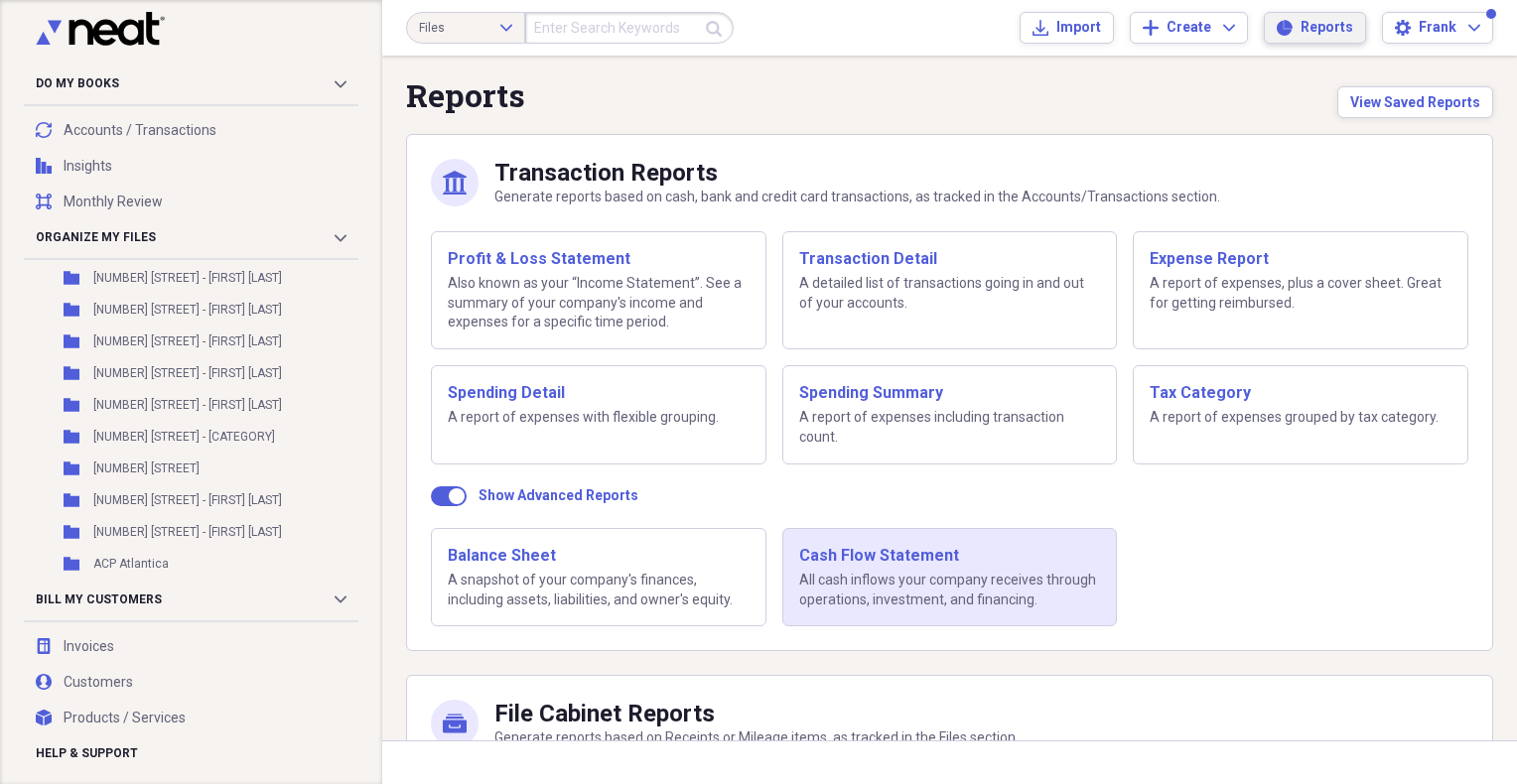 scroll, scrollTop: 0, scrollLeft: 0, axis: both 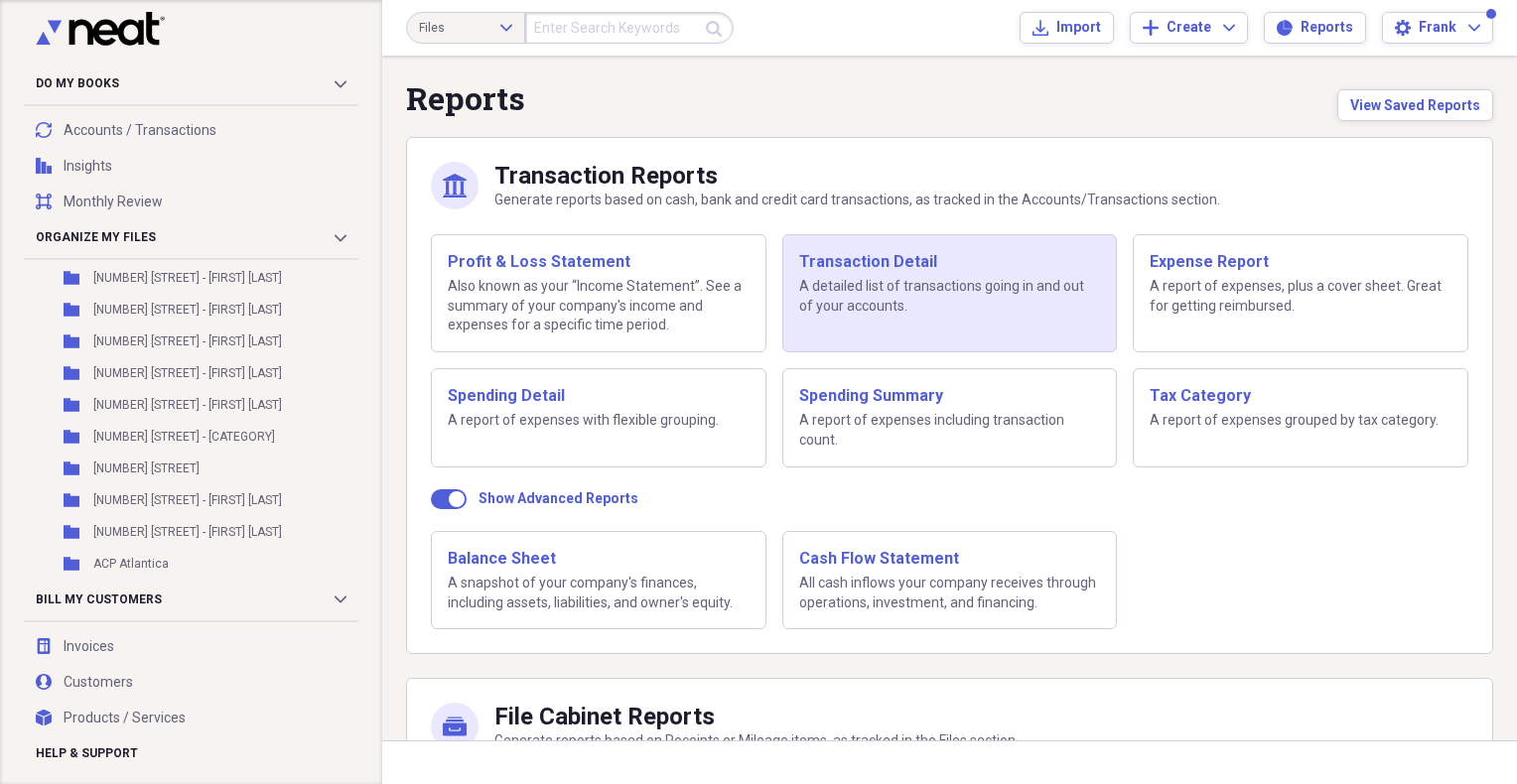 click on "A detailed list of transactions going in and out of your accounts." at bounding box center [950, 296] 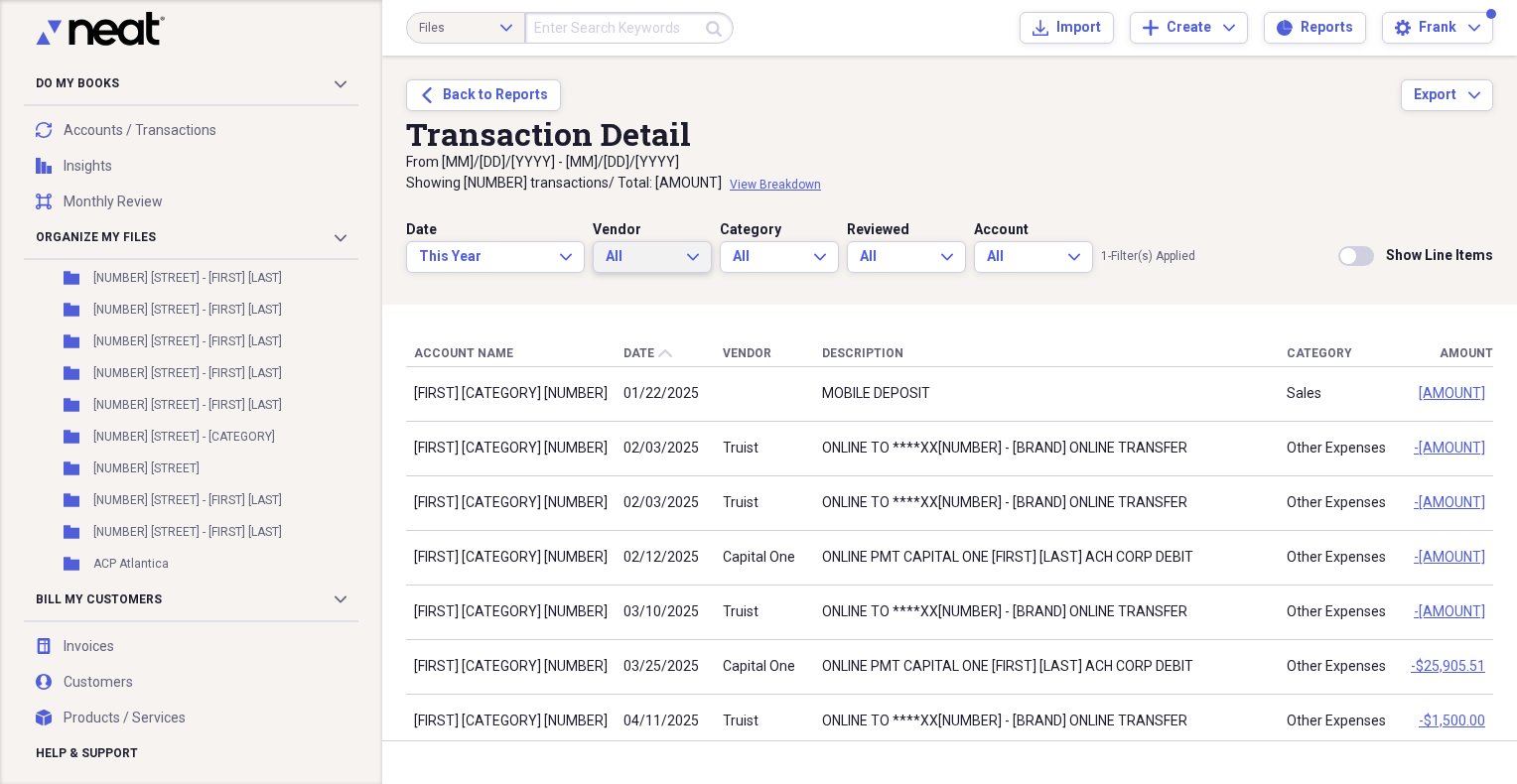 click on "Expand" 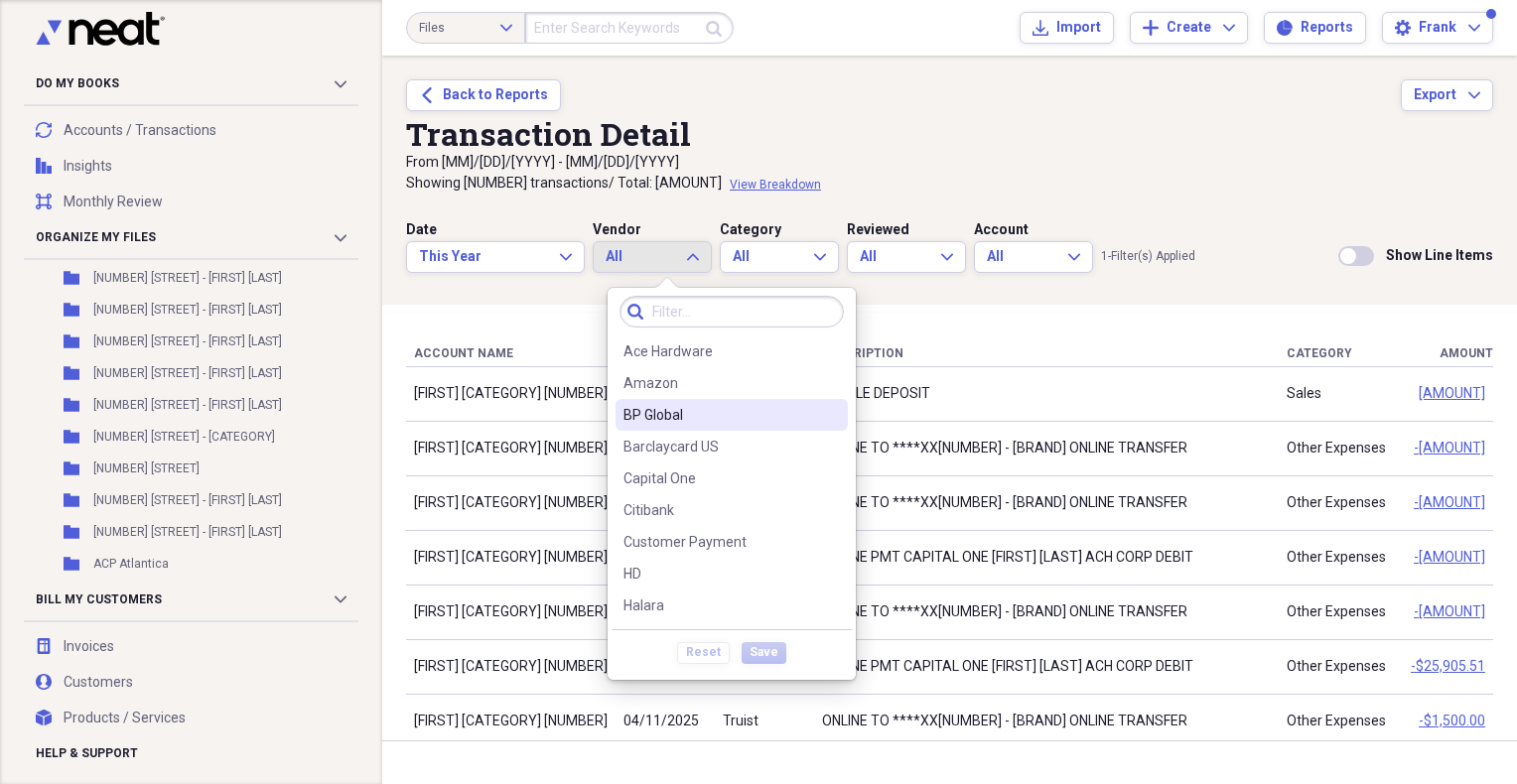 scroll, scrollTop: 0, scrollLeft: 0, axis: both 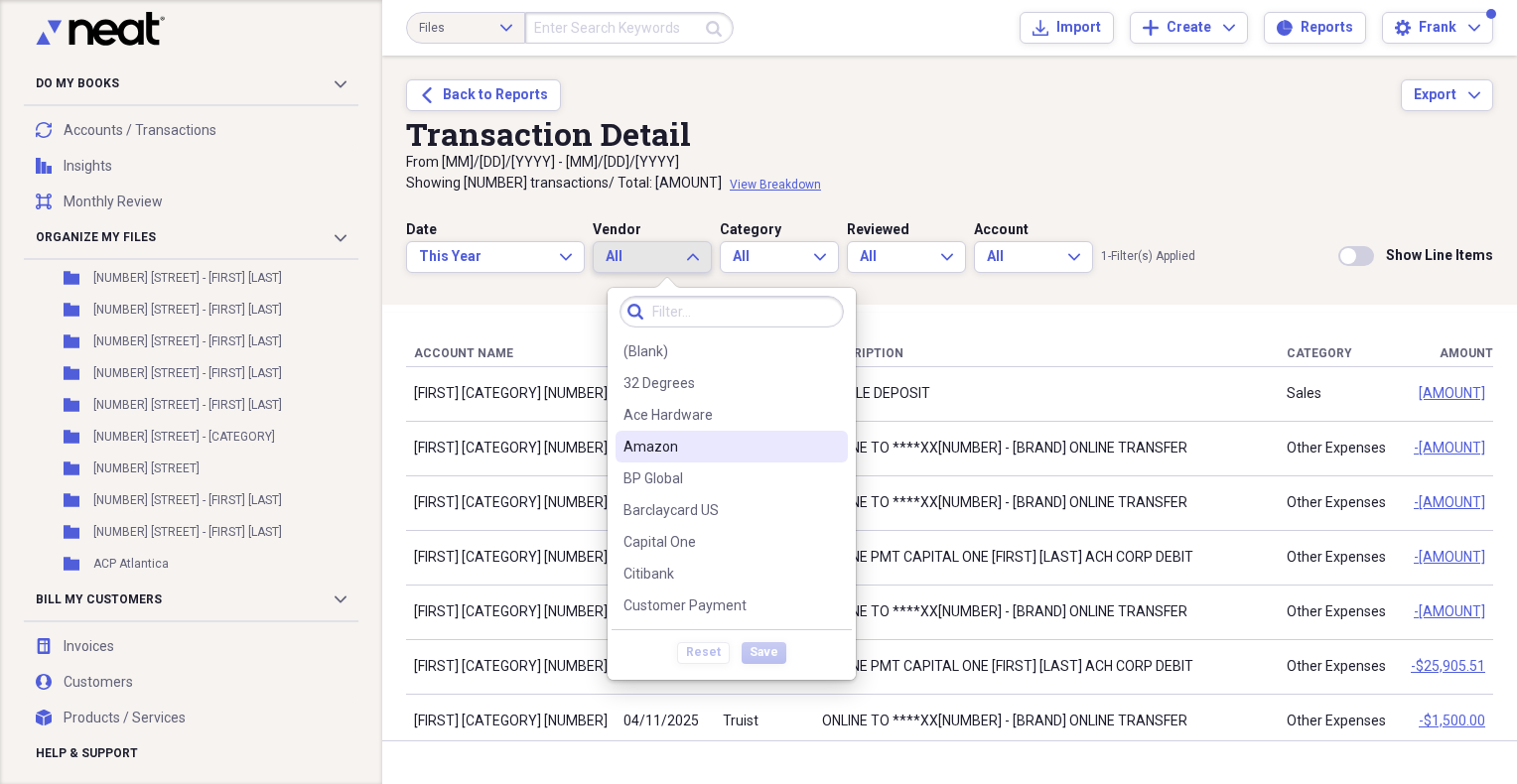 click on "Back Back to Reports Export Expand" at bounding box center (949, 95) 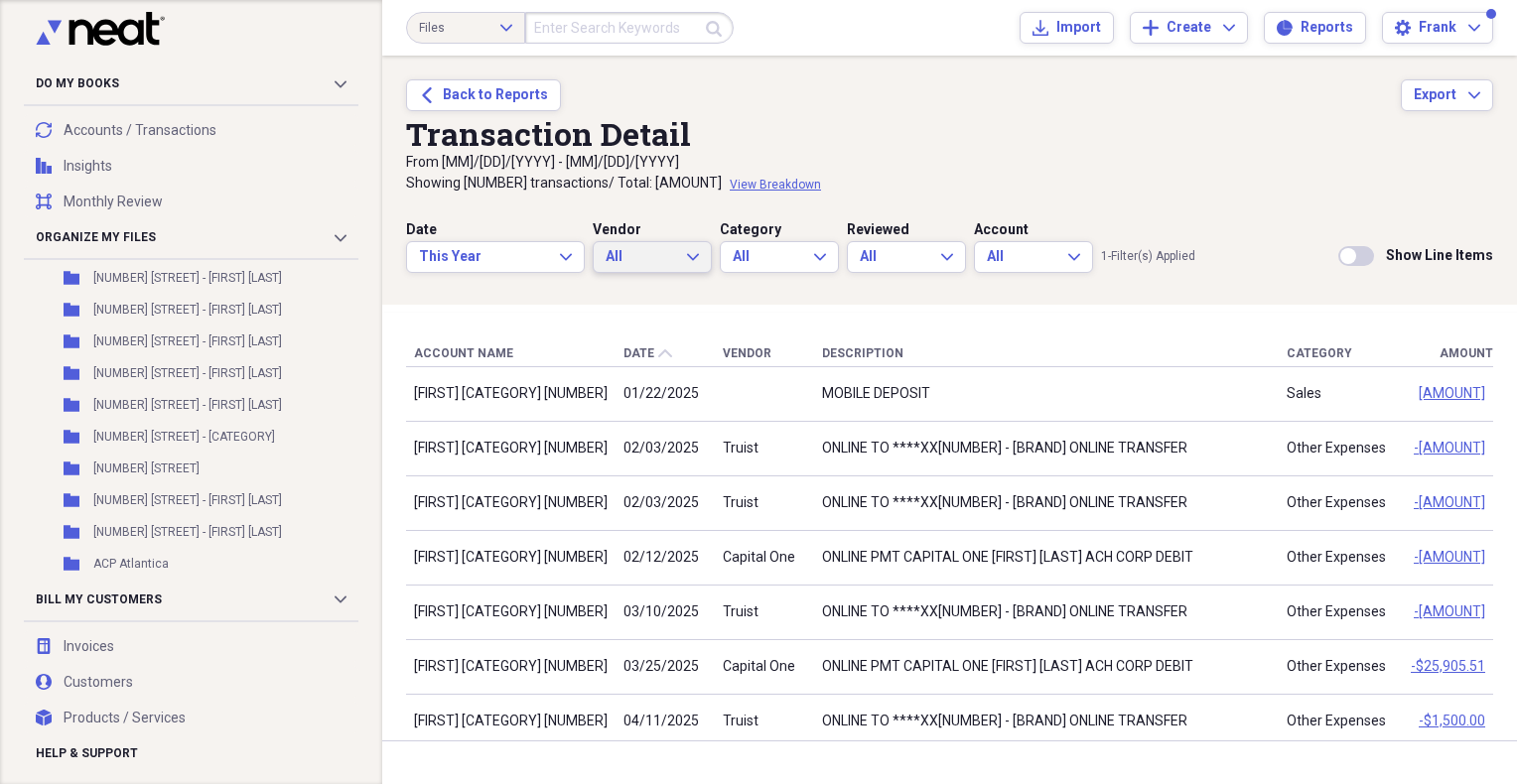 click on "Expand" 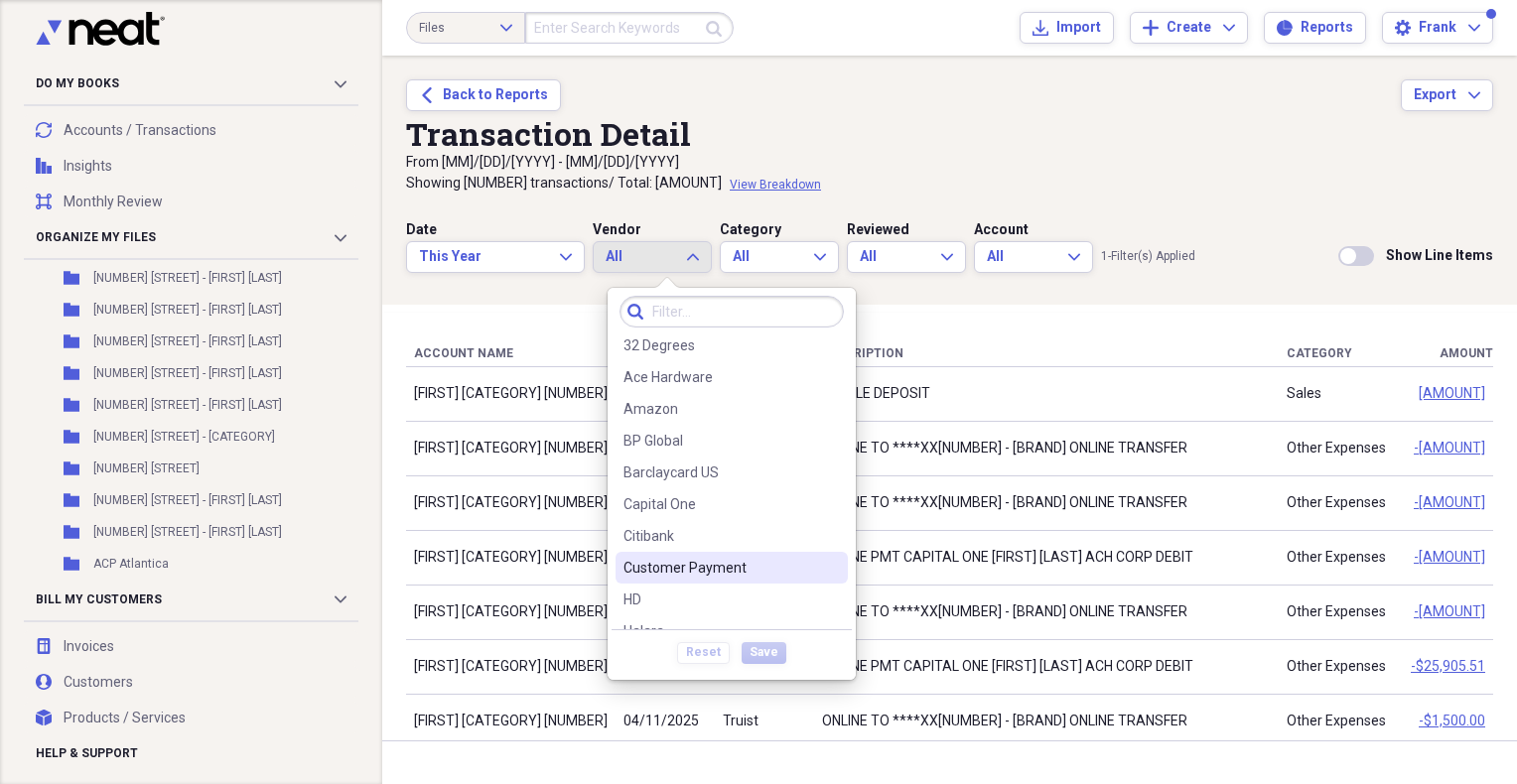 scroll, scrollTop: 0, scrollLeft: 0, axis: both 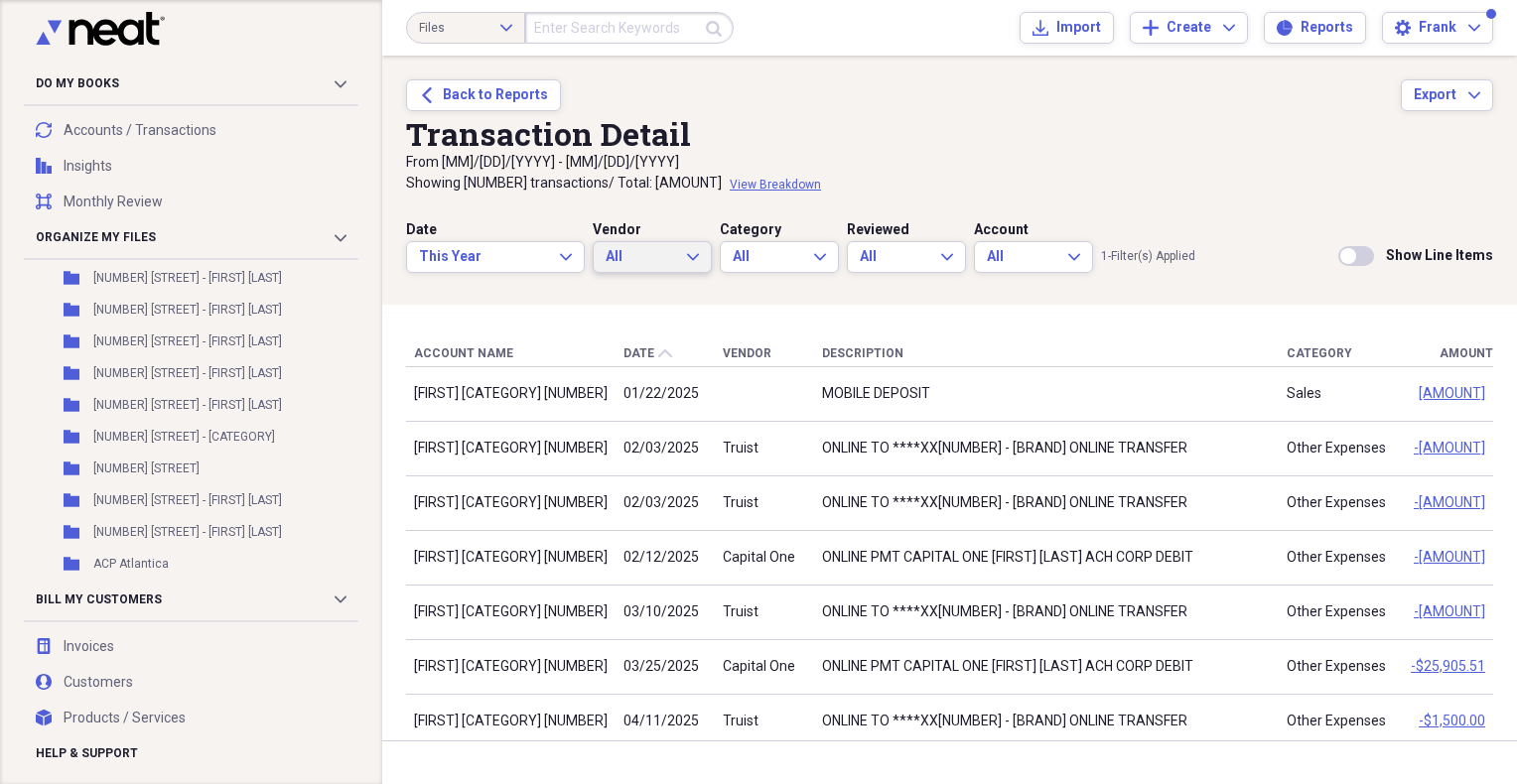 click on "Back Back to Reports Export Expand" at bounding box center [949, 95] 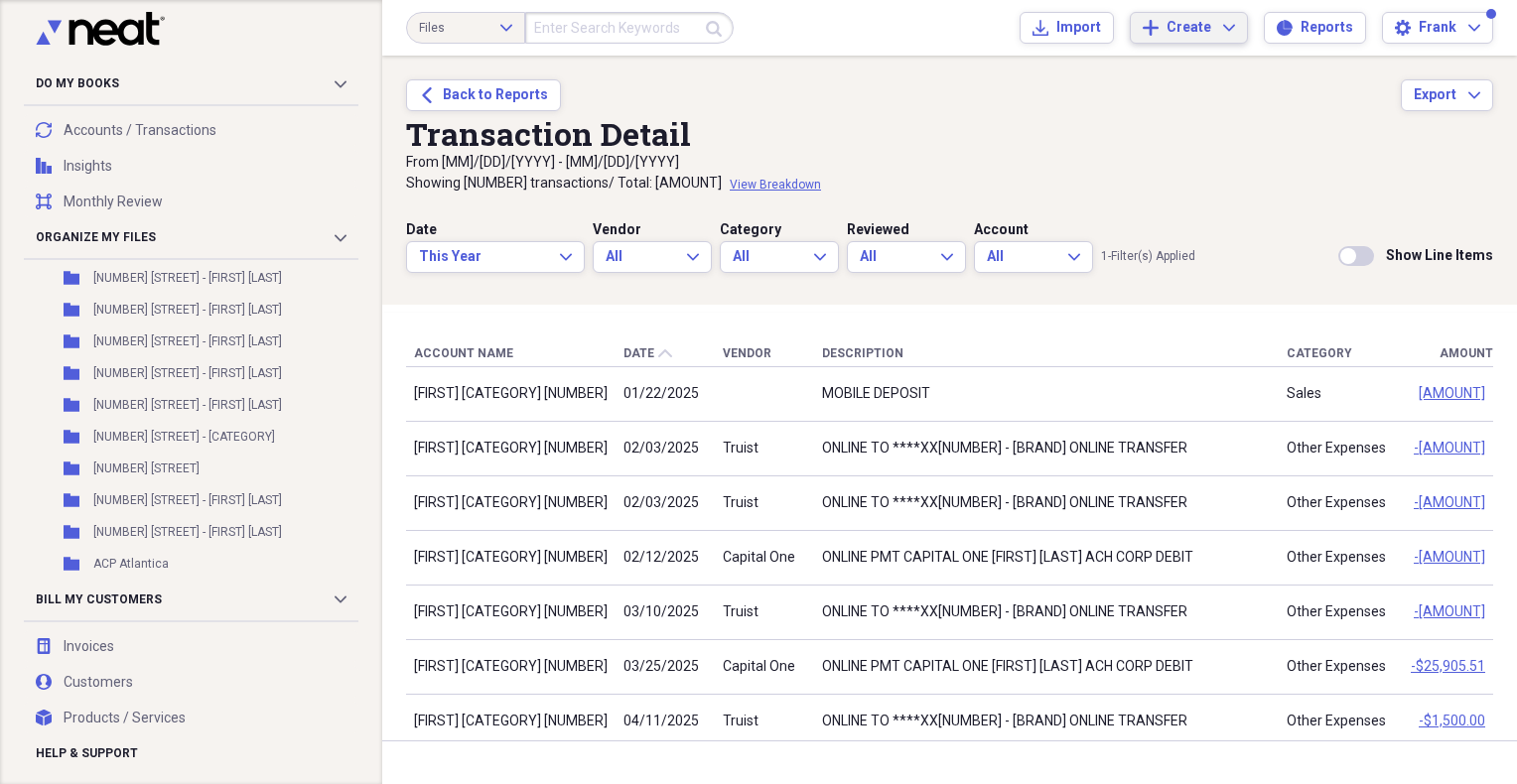 click on "Expand" 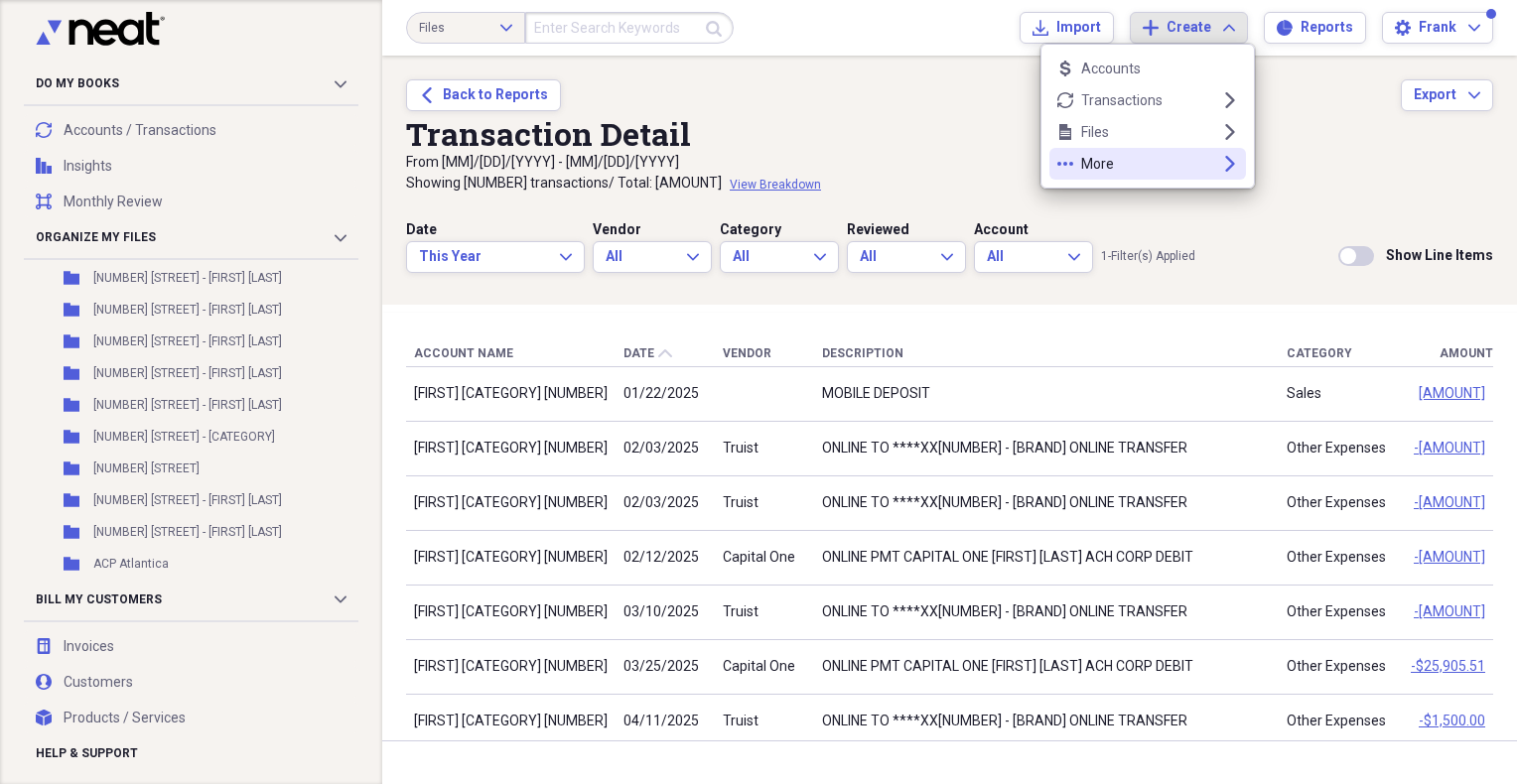 click on "More" at bounding box center (1148, 164) 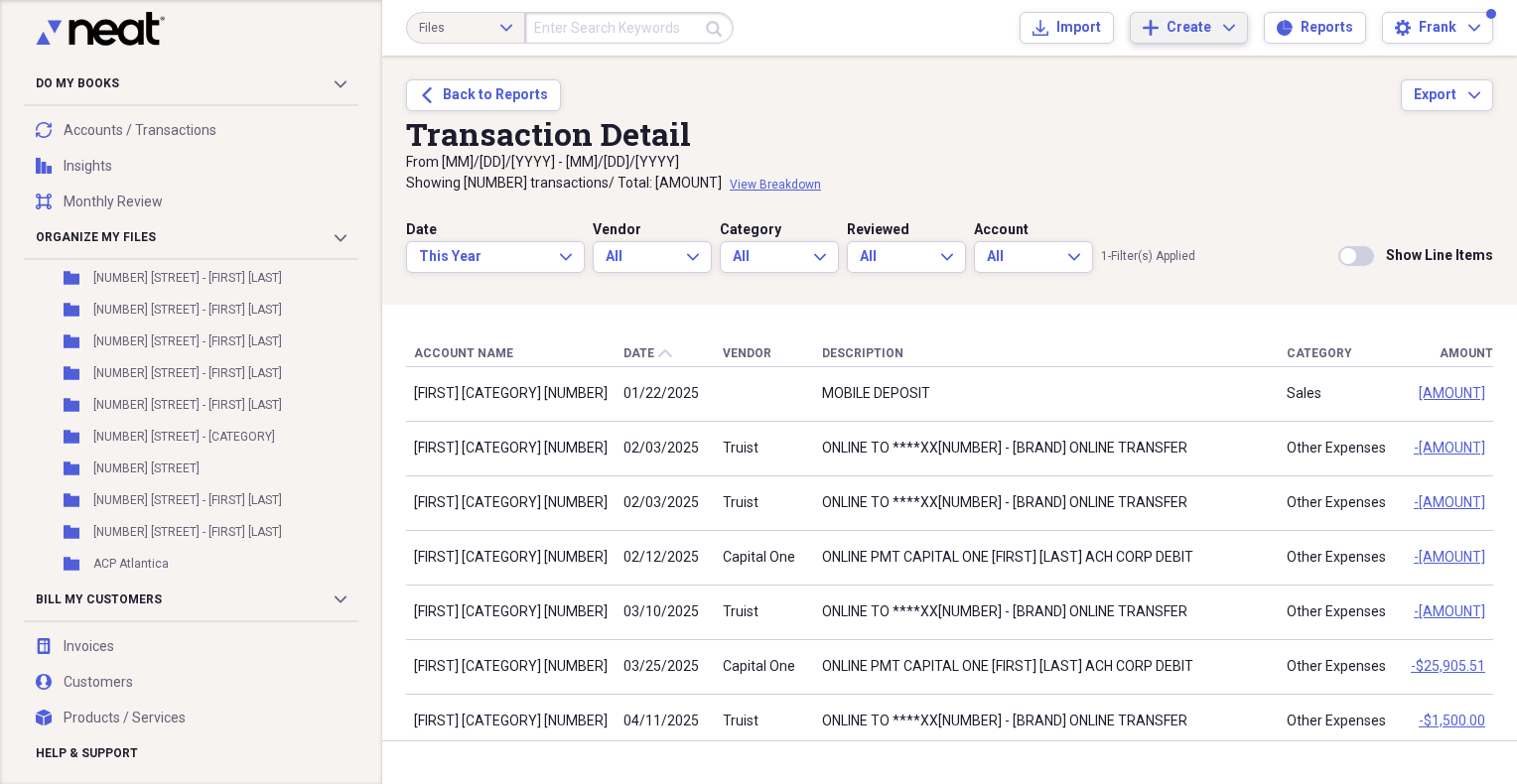 click on "Transaction Detail" at bounding box center [949, 134] 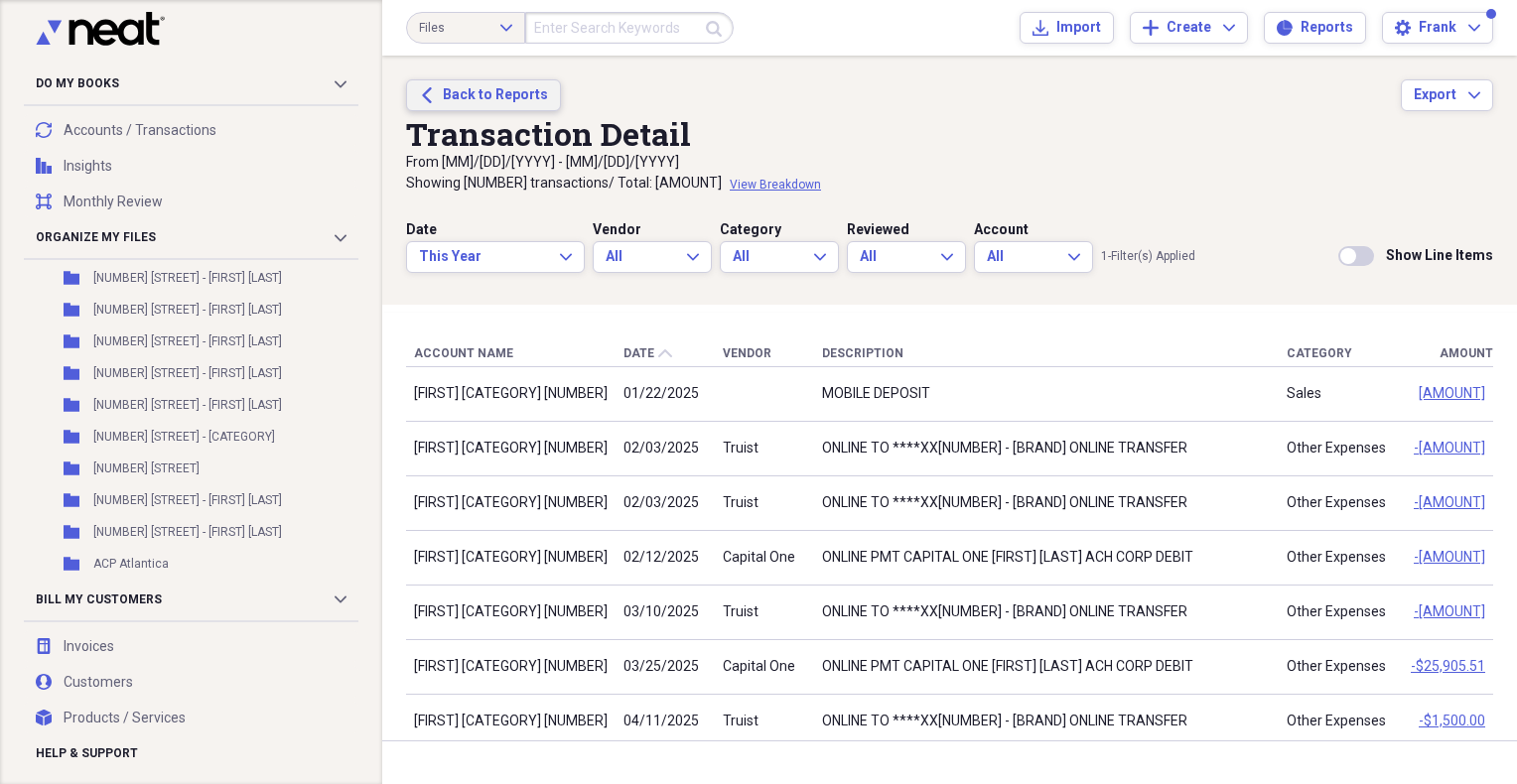 click on "Back to Reports" at bounding box center [495, 95] 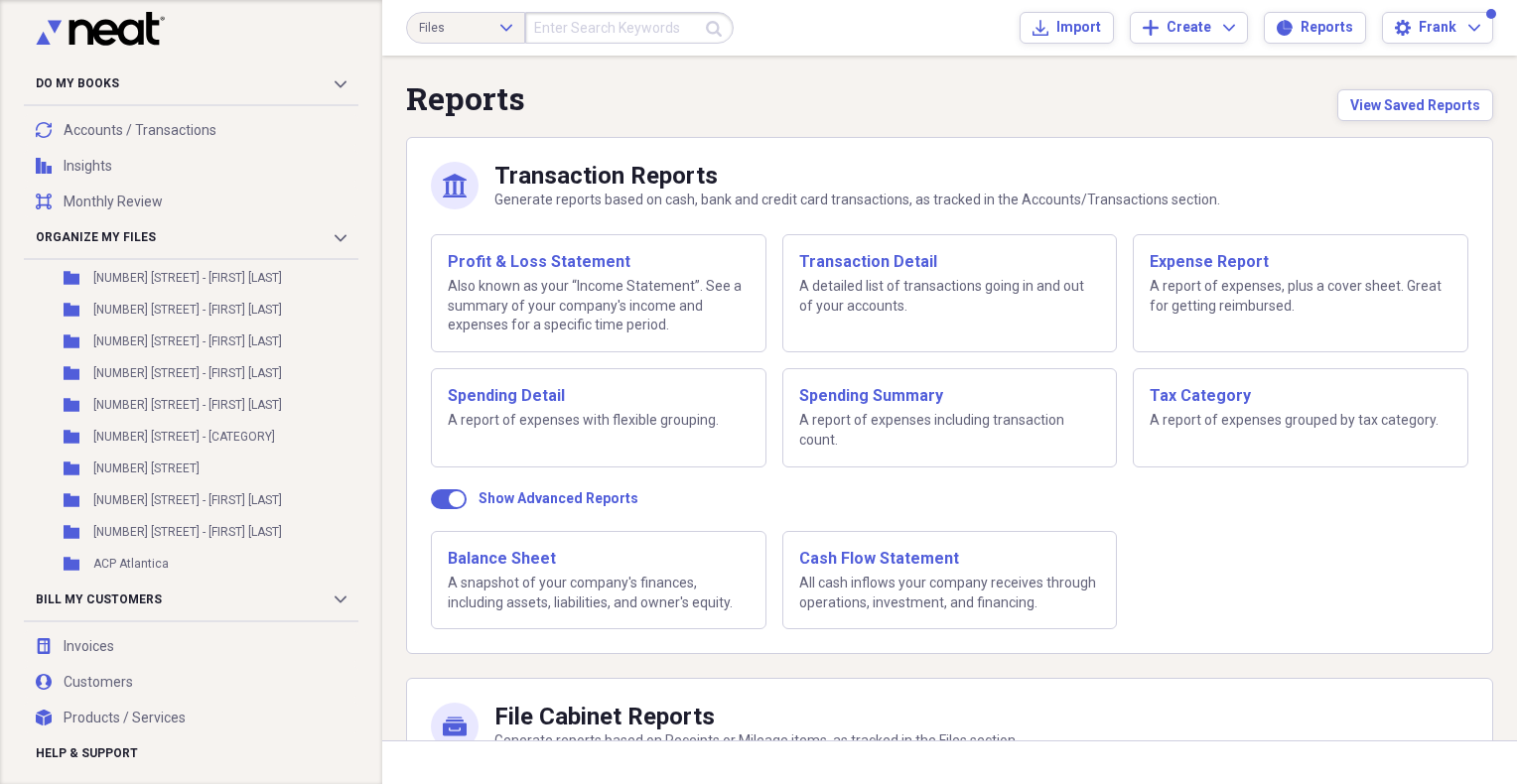 scroll, scrollTop: 274, scrollLeft: 0, axis: vertical 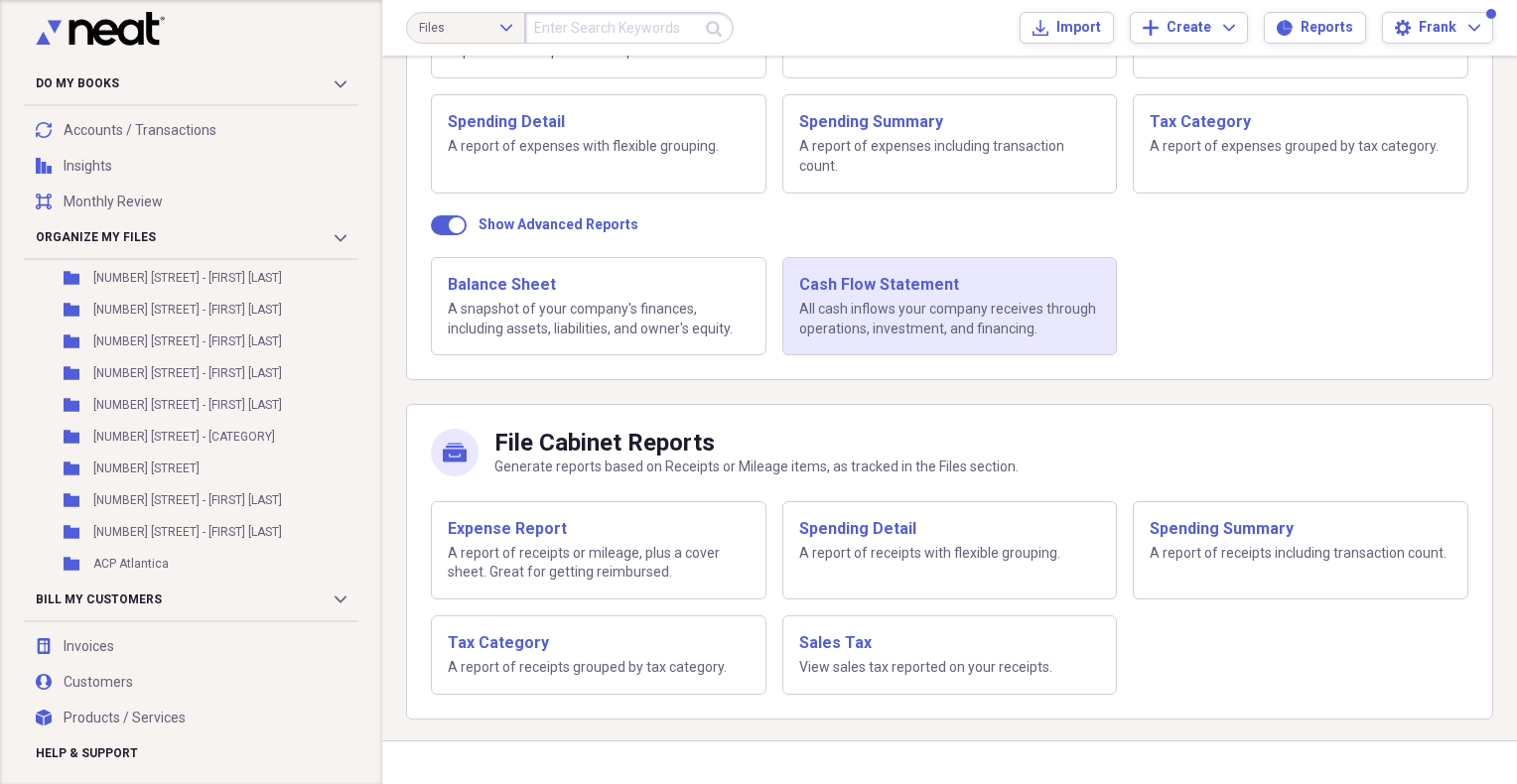 click on "Cash Flow Statement" at bounding box center [950, 285] 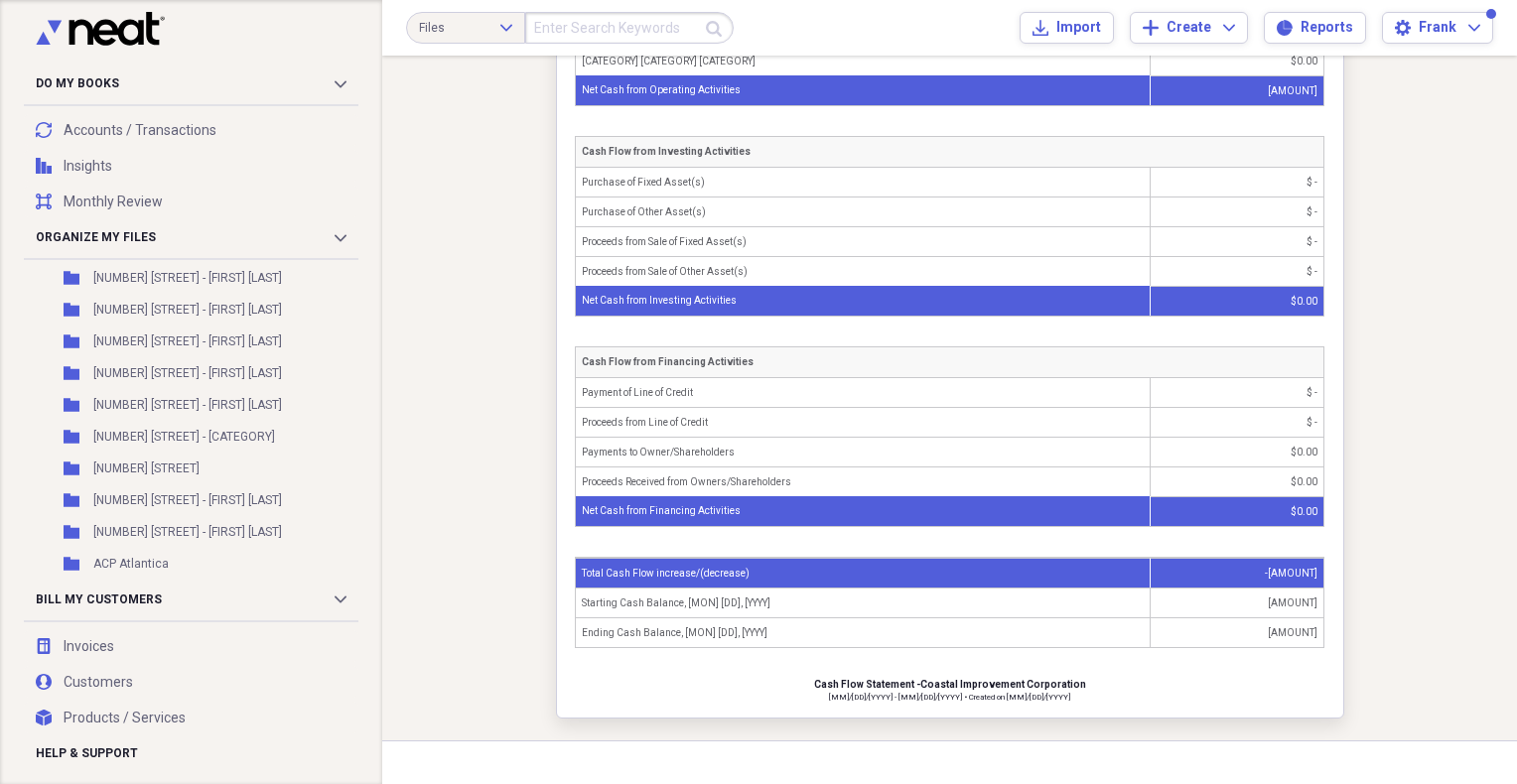scroll, scrollTop: 0, scrollLeft: 0, axis: both 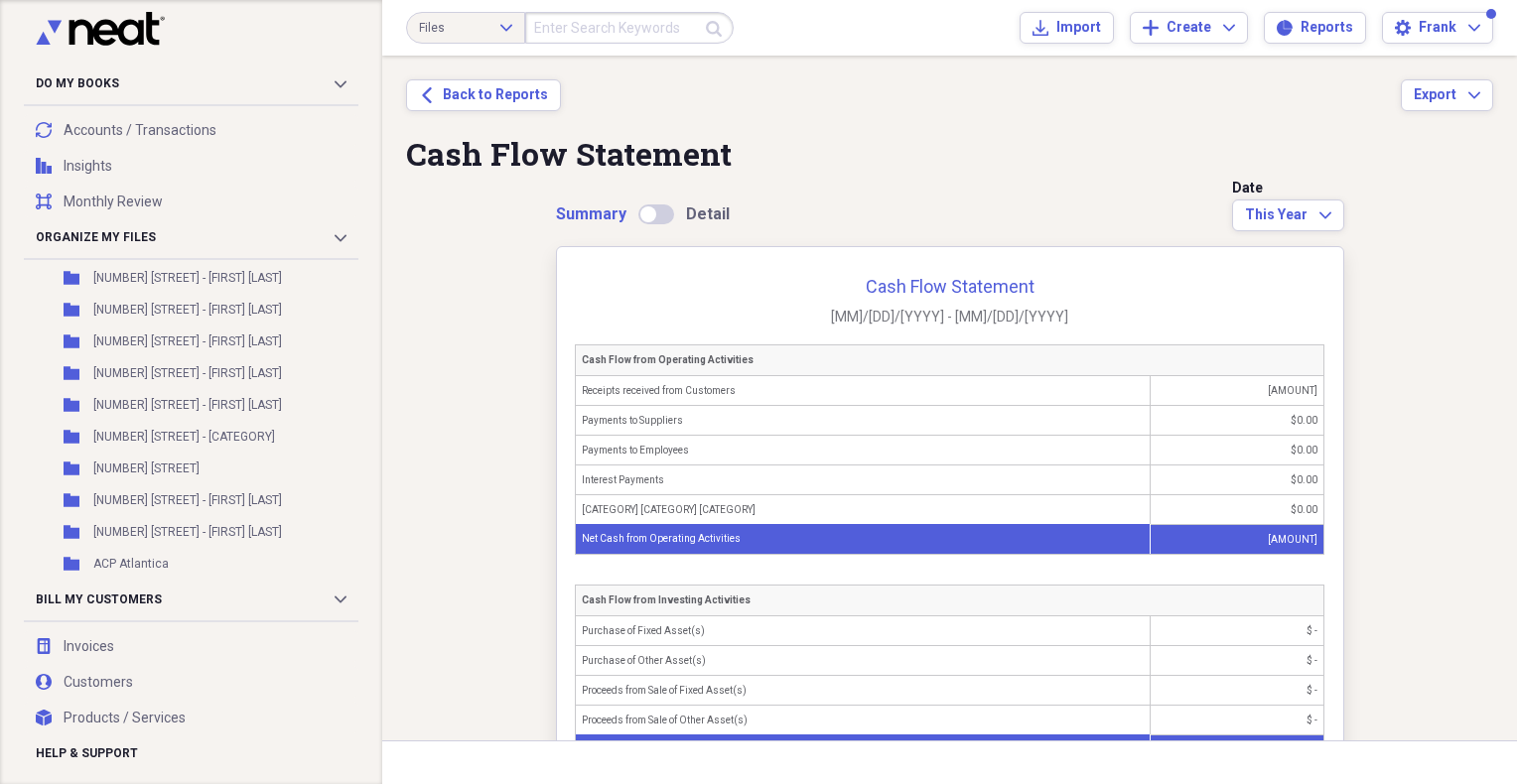 click at bounding box center [648, 214] 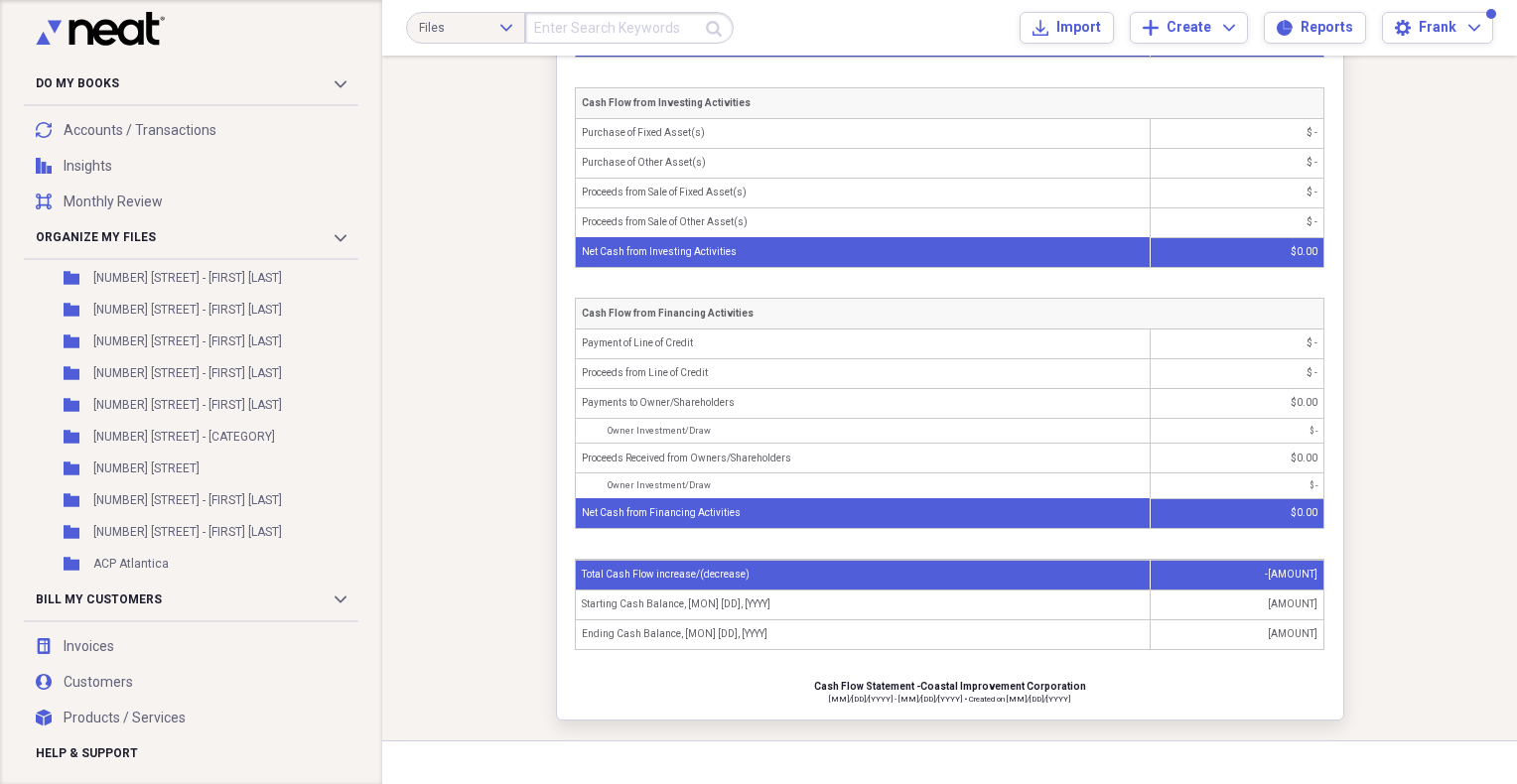 scroll, scrollTop: 0, scrollLeft: 0, axis: both 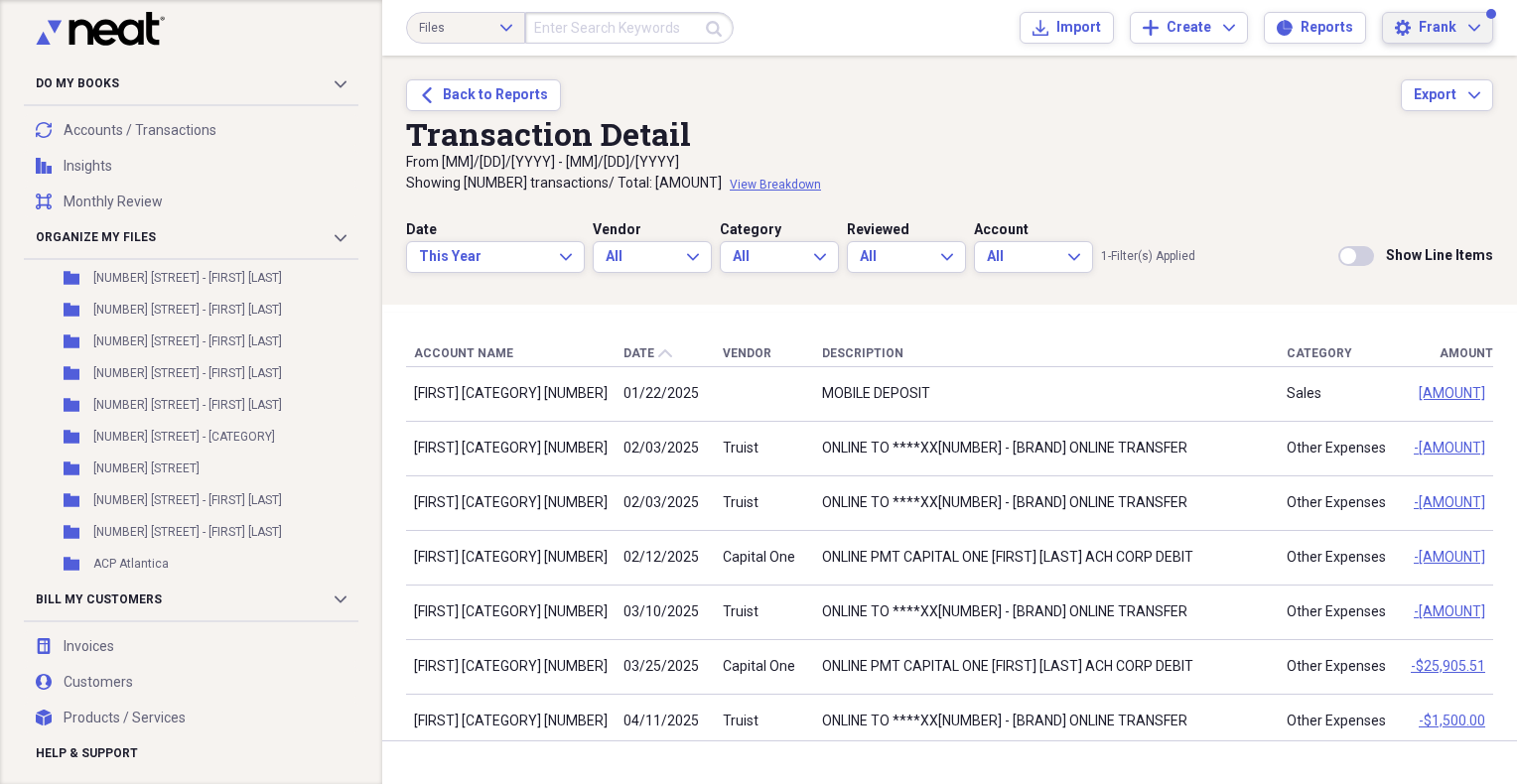 click 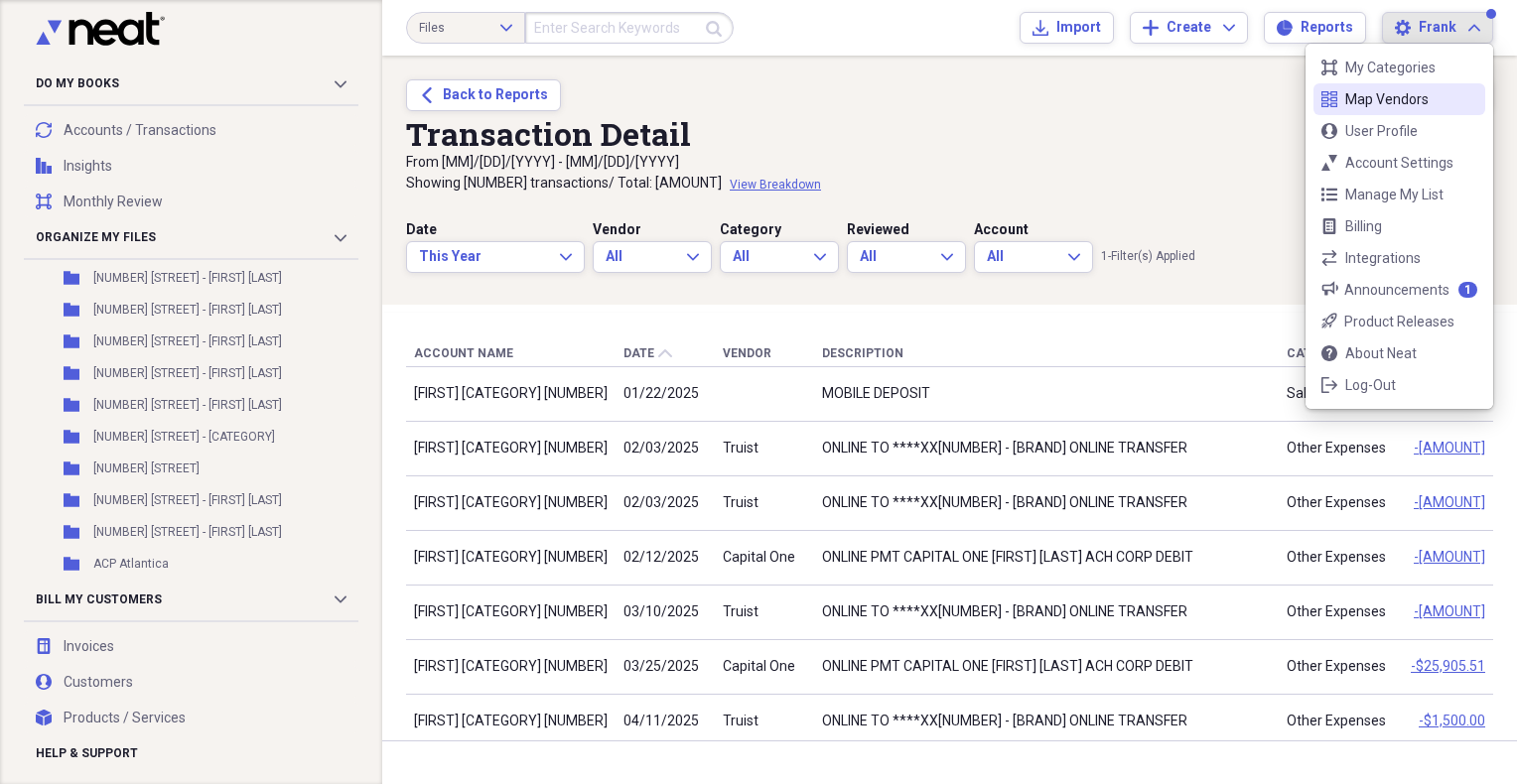 click on "Map Vendors" at bounding box center [1399, 99] 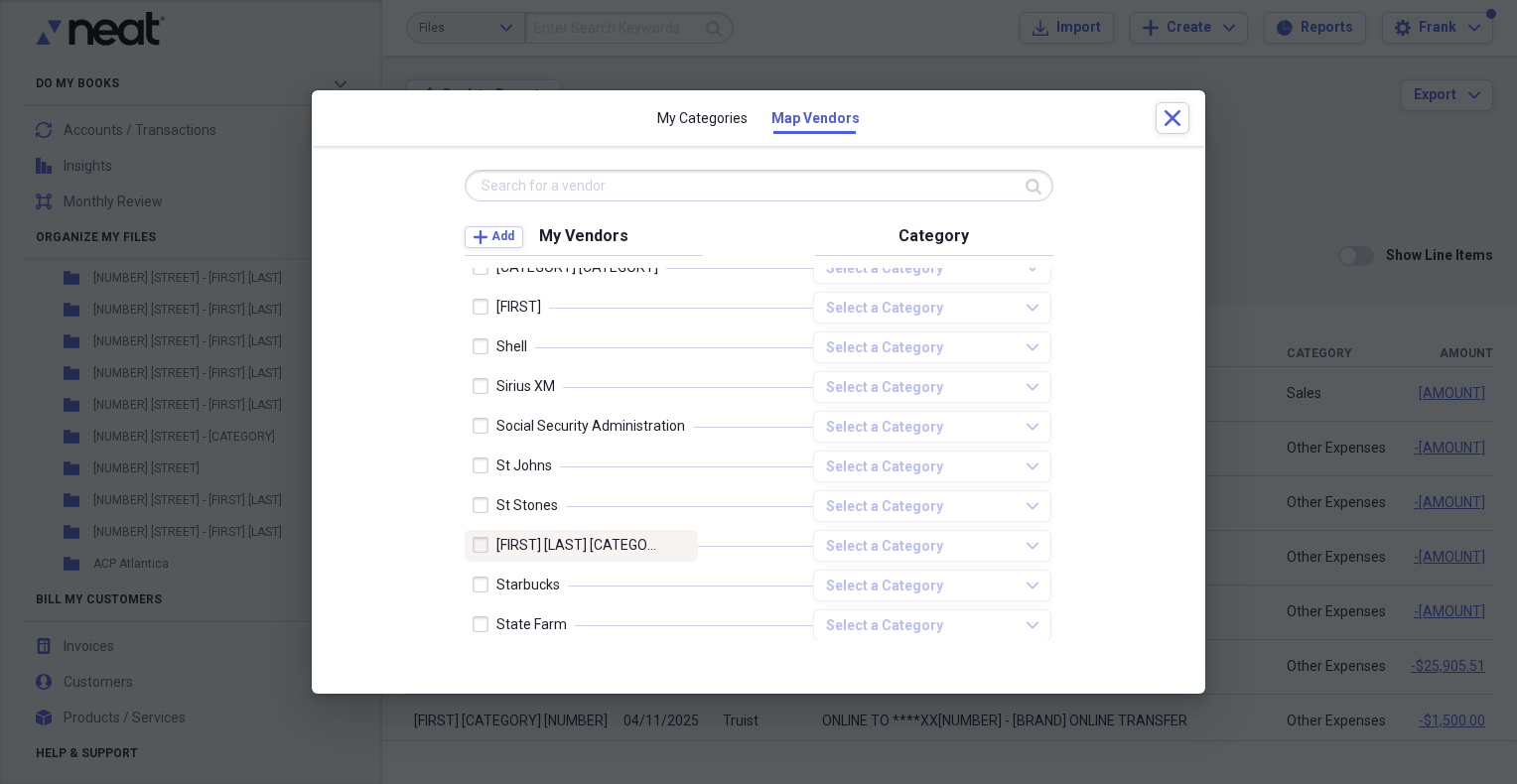scroll, scrollTop: 5292, scrollLeft: 0, axis: vertical 